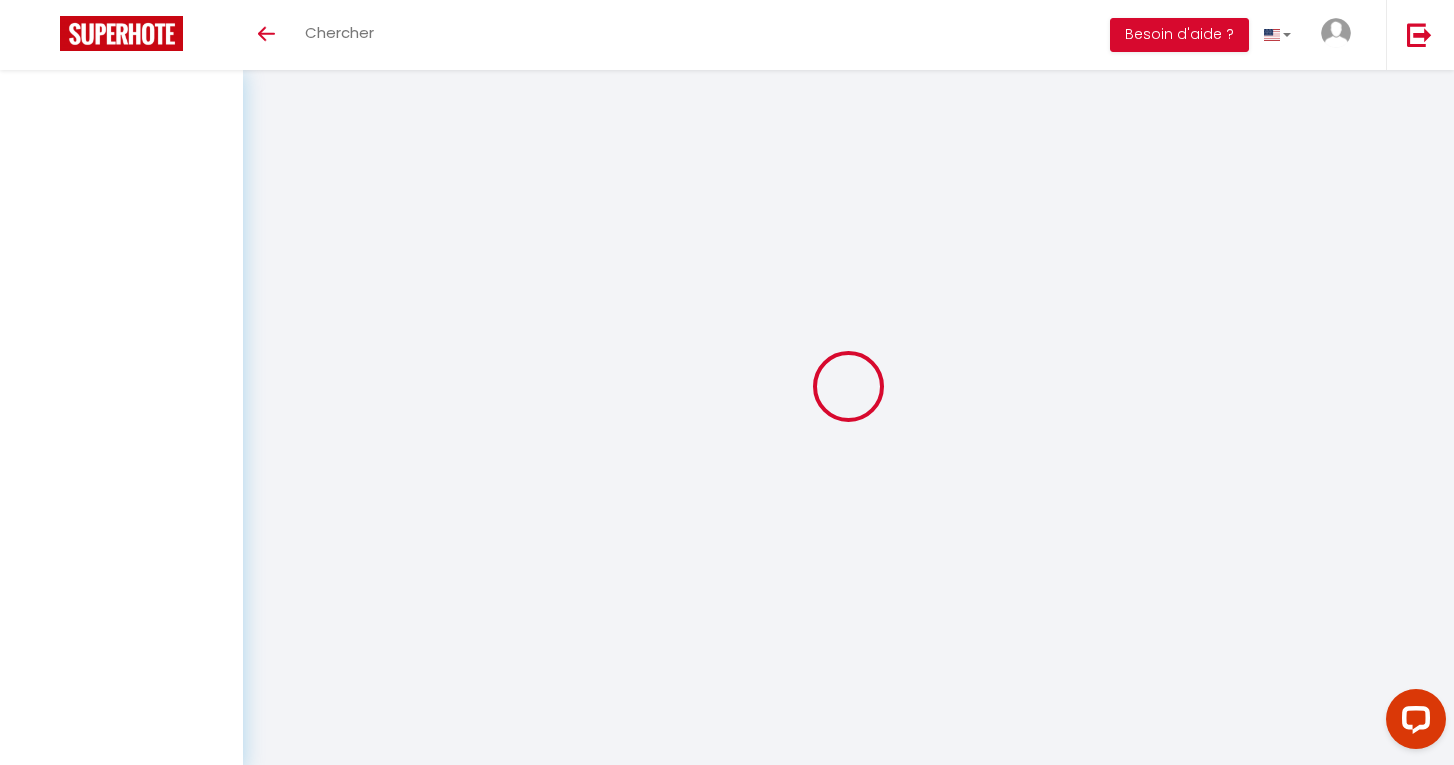 scroll, scrollTop: 0, scrollLeft: 0, axis: both 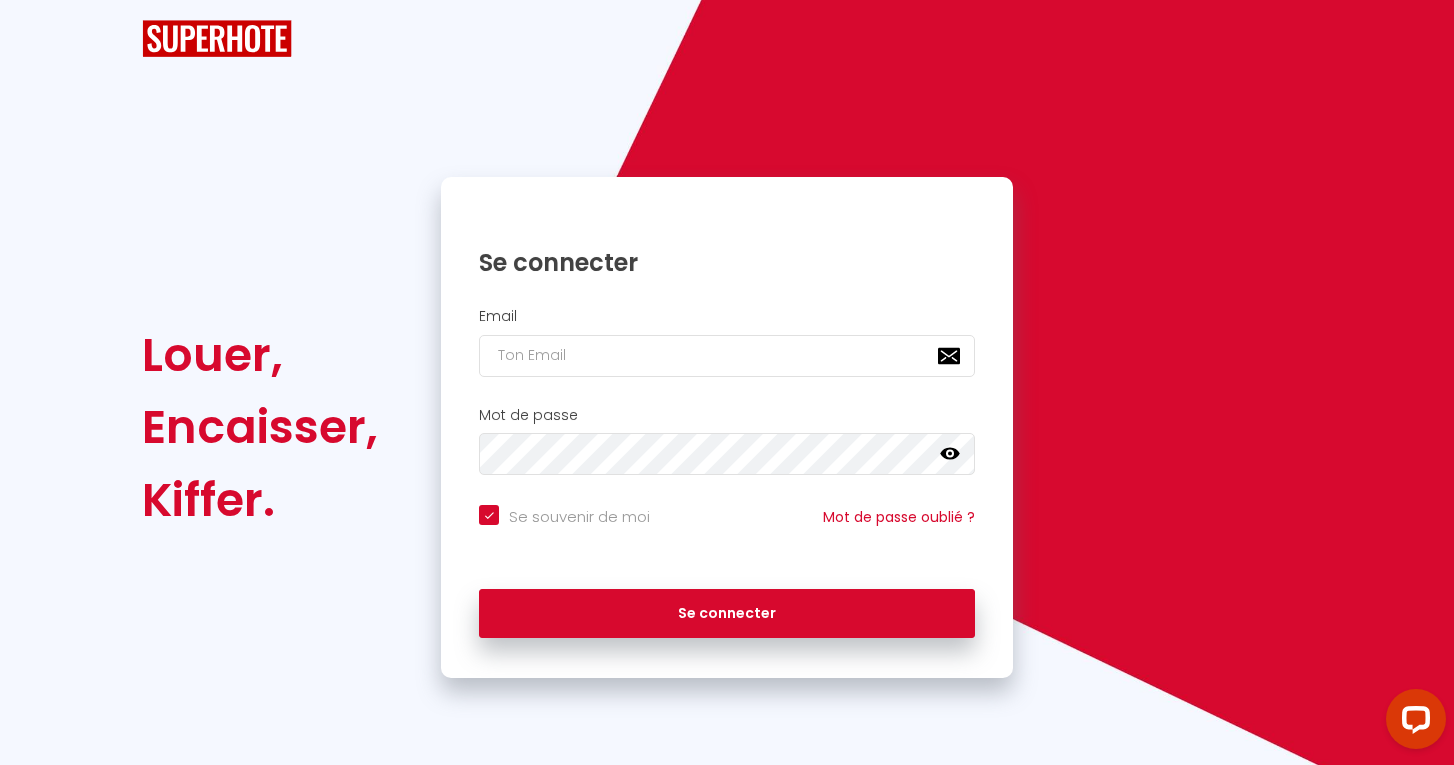 checkbox on "true" 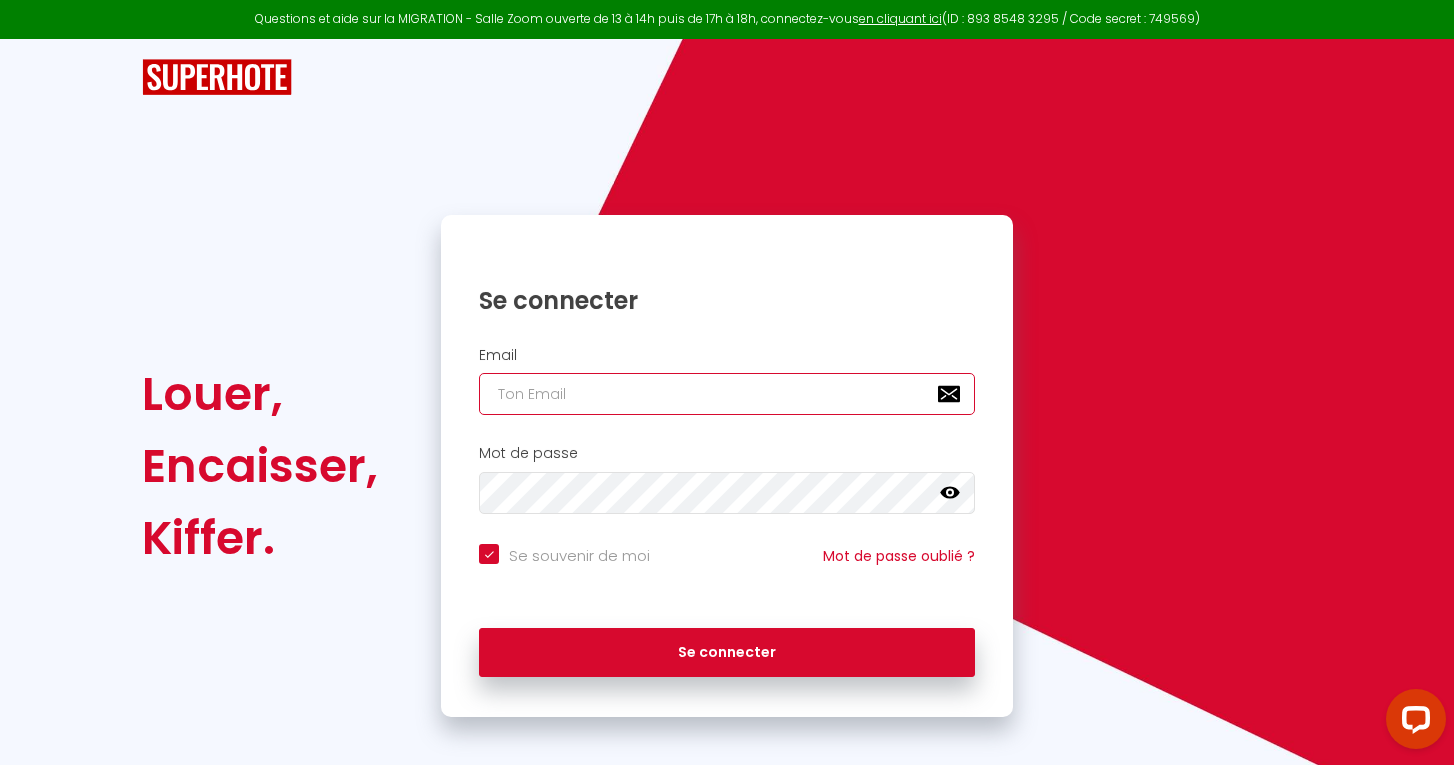 type on "[NAME].[POSTAL_CODE]@[DOMAIN]" 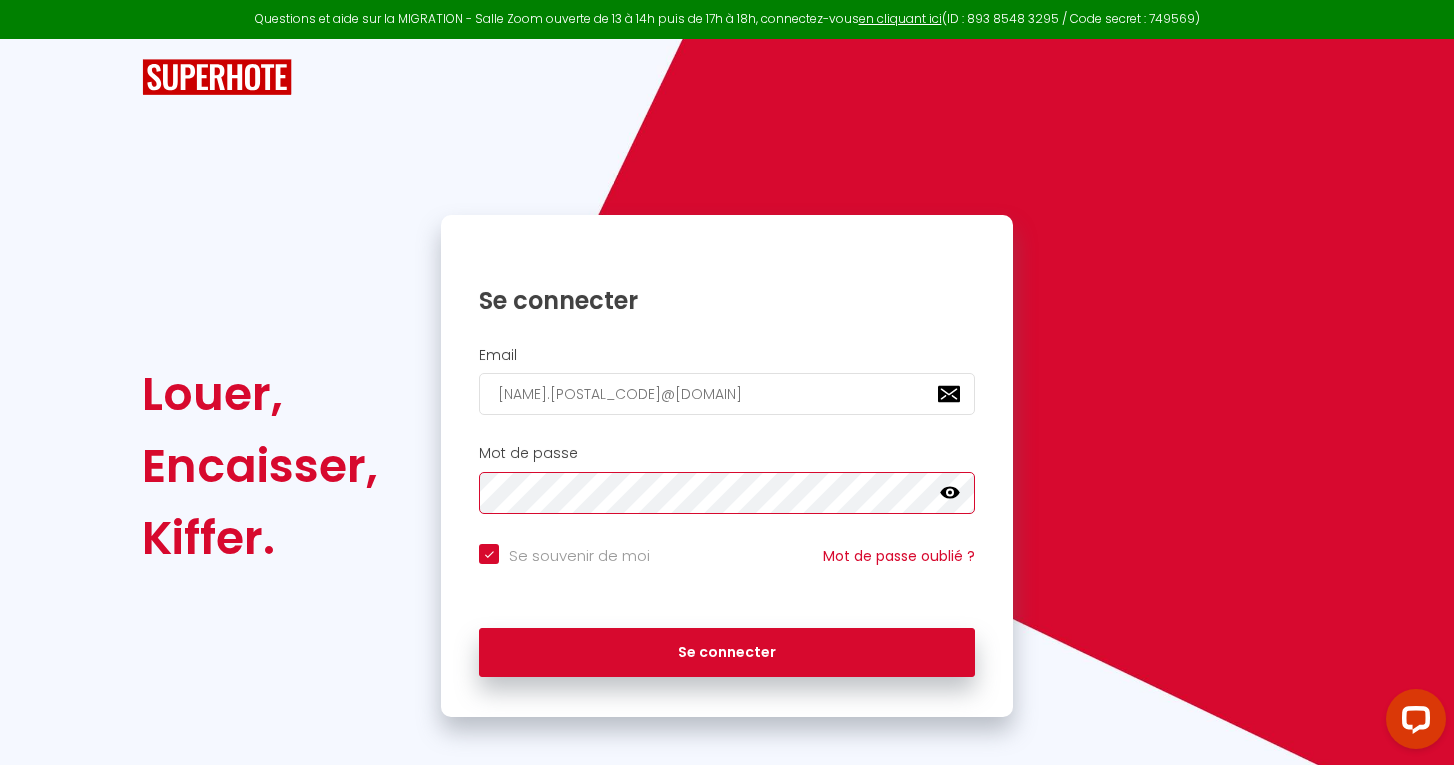 click on "Se connecter" at bounding box center (727, 653) 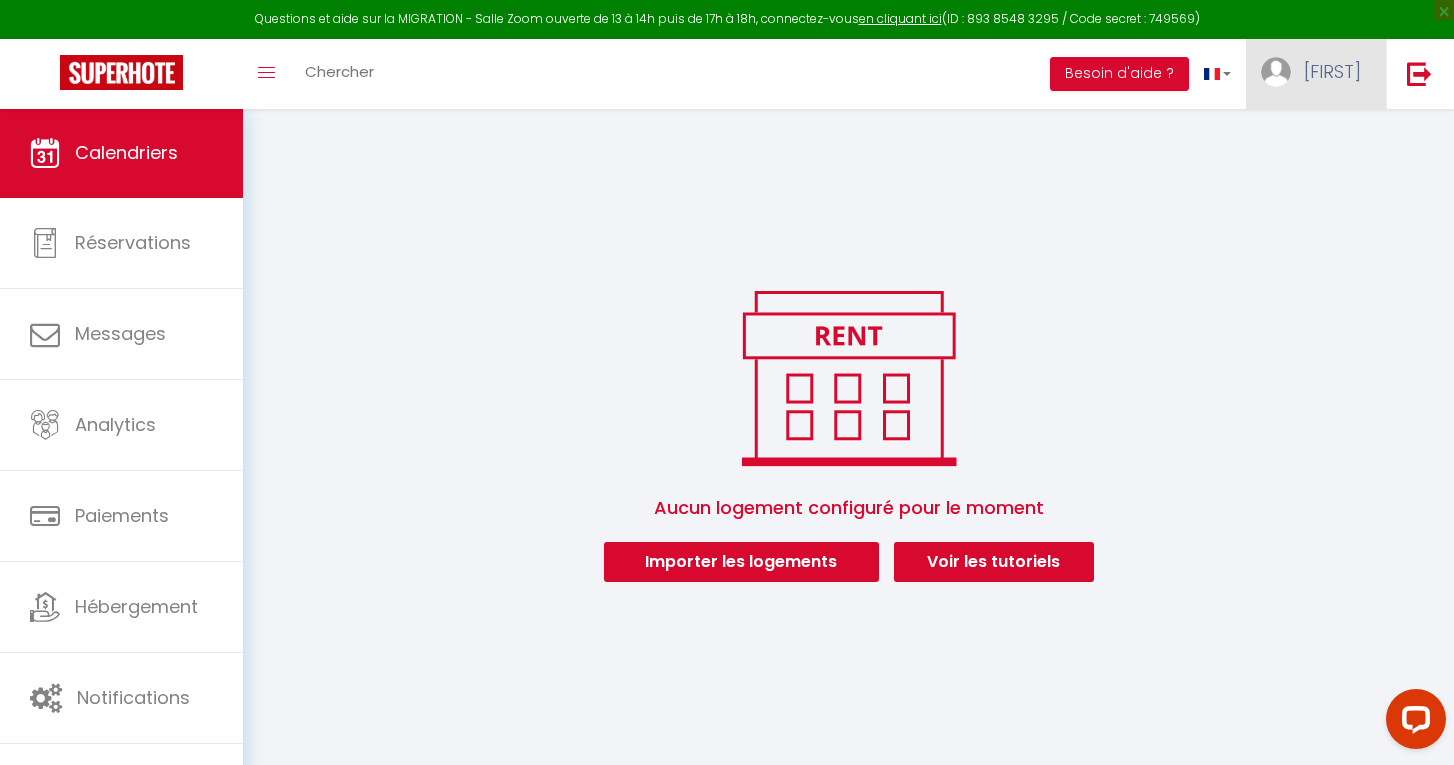click on "[FIRST]" at bounding box center [1332, 71] 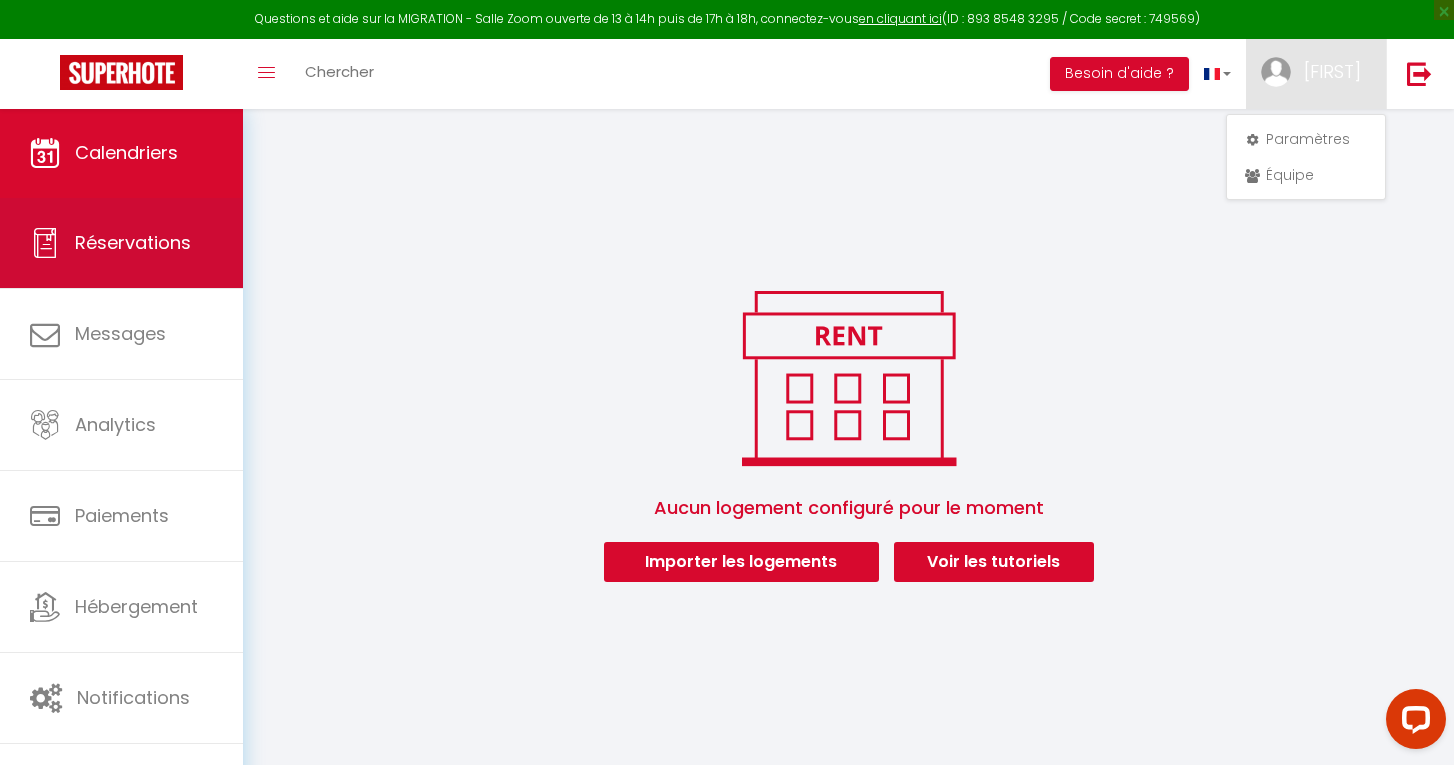 scroll, scrollTop: 0, scrollLeft: 0, axis: both 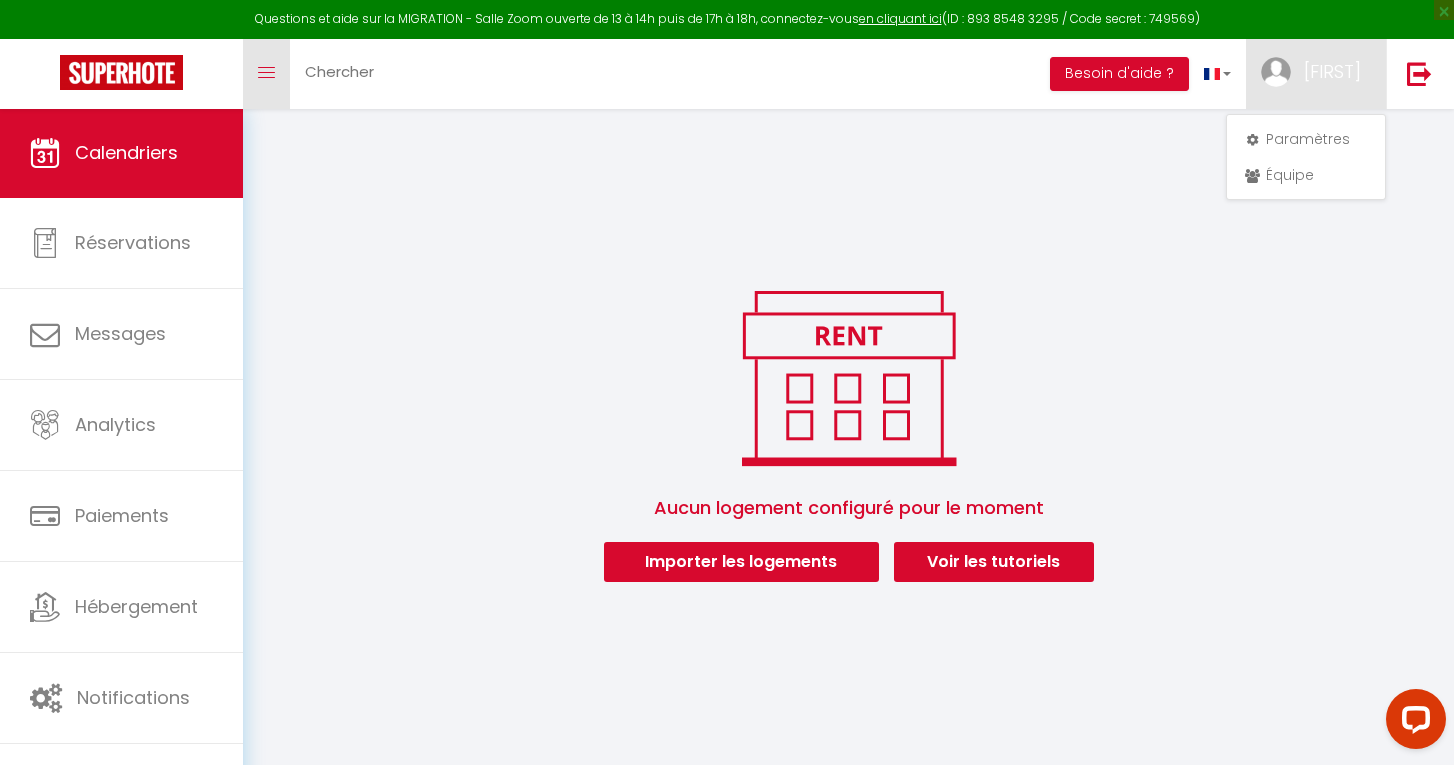 click on "Toggle menubar" at bounding box center [266, 74] 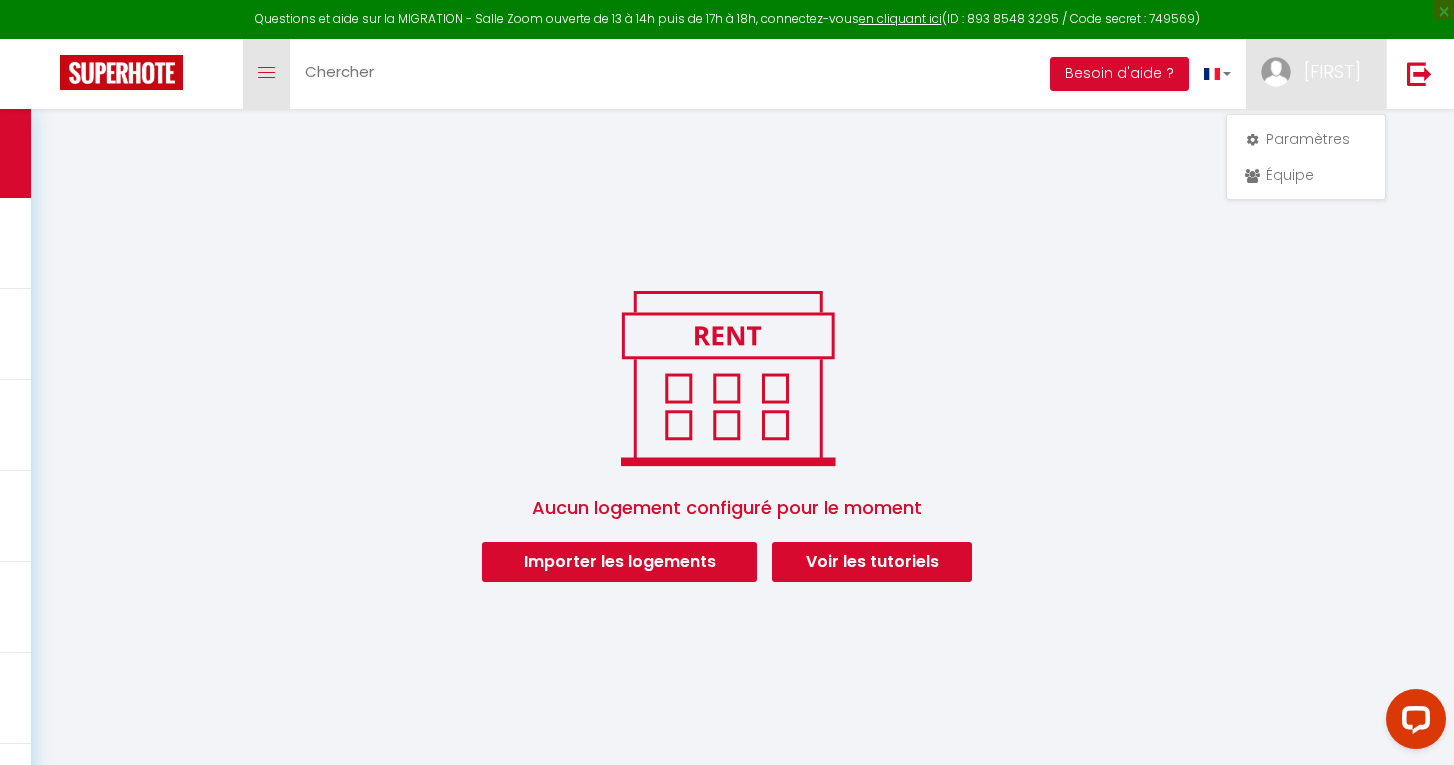 click on "Toggle menubar" at bounding box center (266, 74) 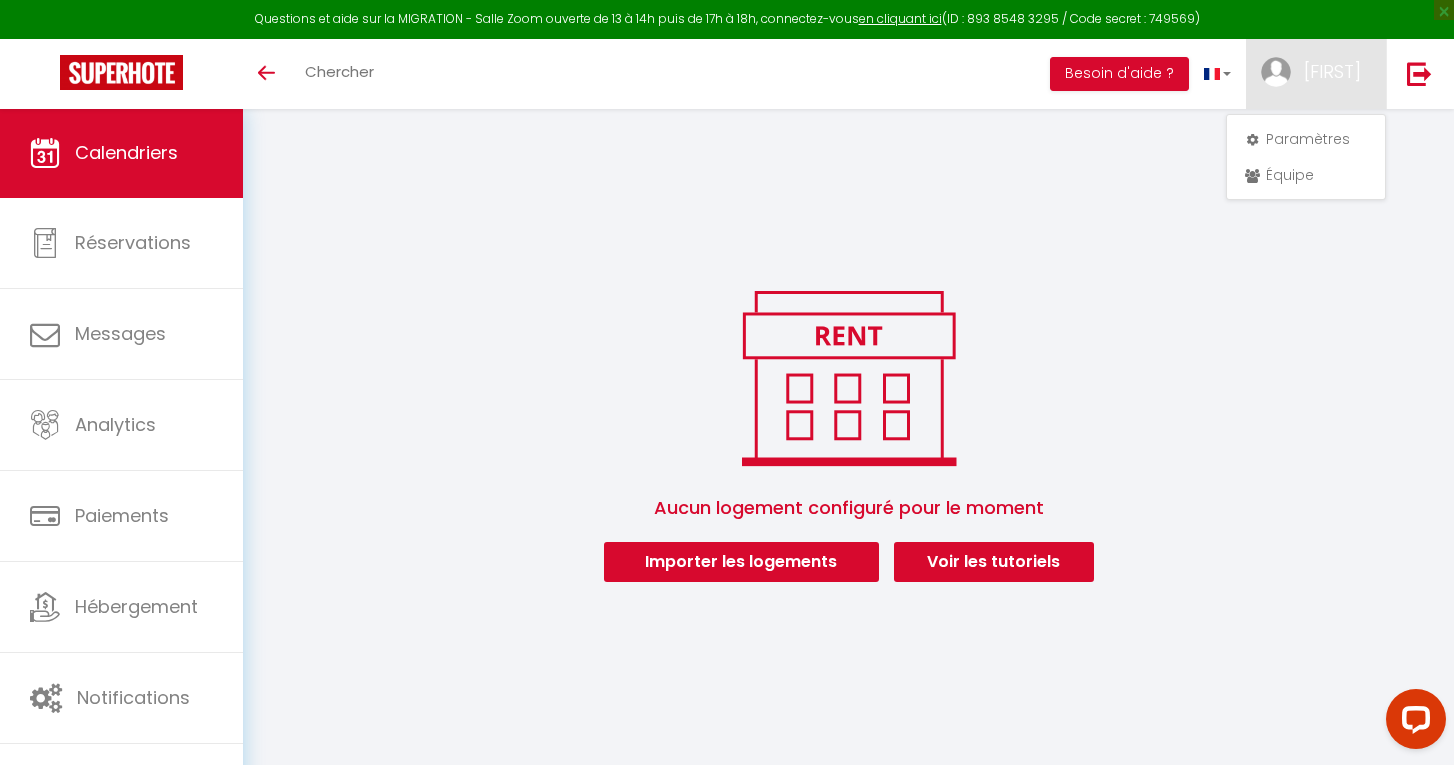 scroll, scrollTop: 0, scrollLeft: 0, axis: both 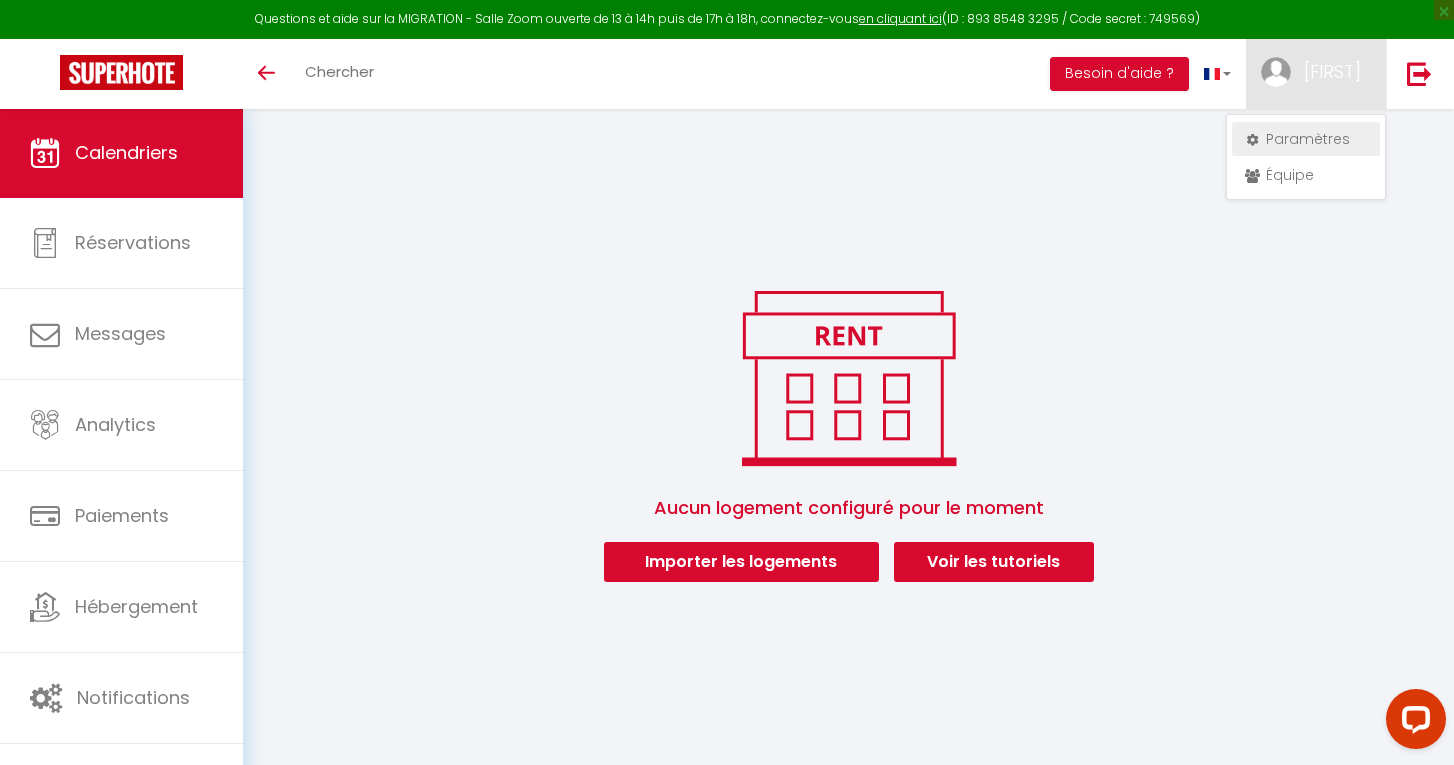 click on "Paramètres" at bounding box center [1306, 139] 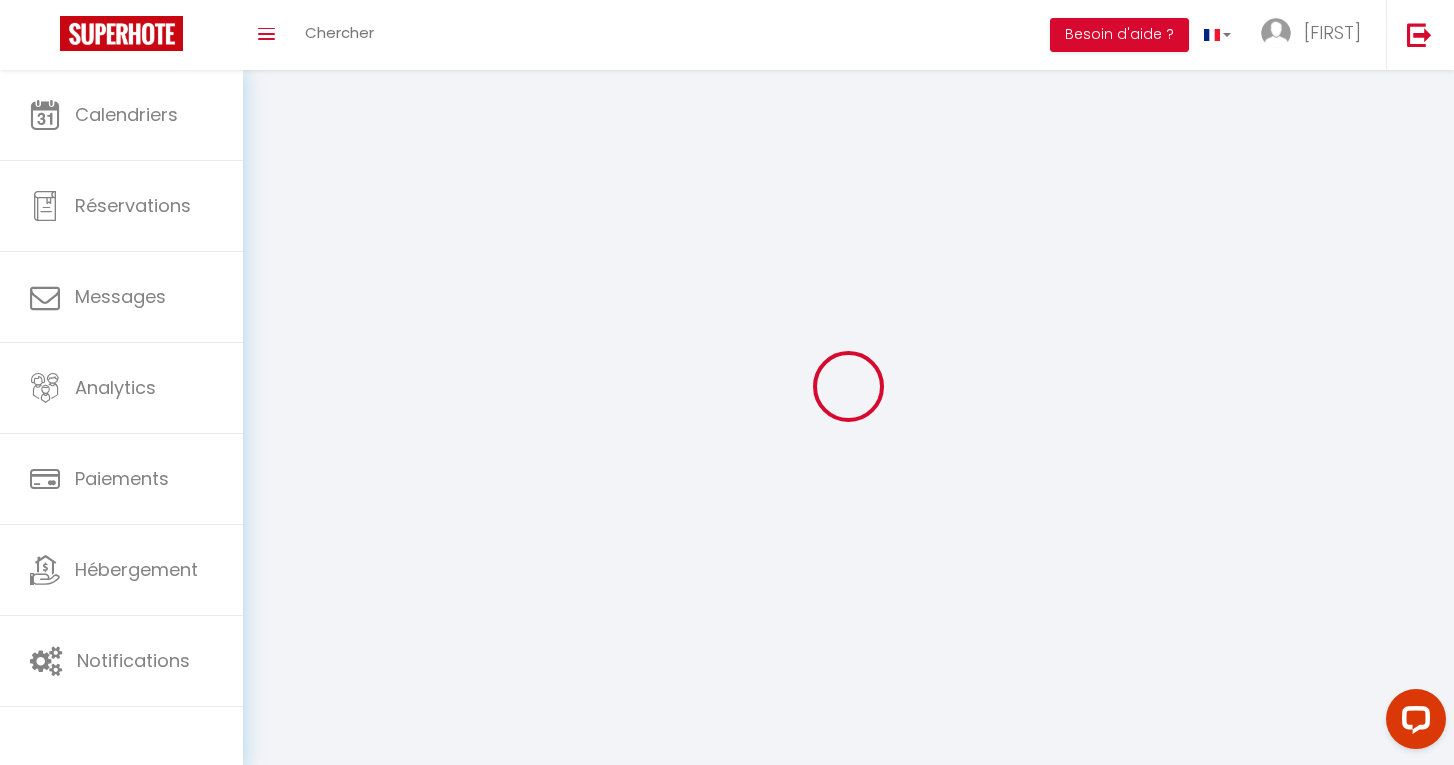 select 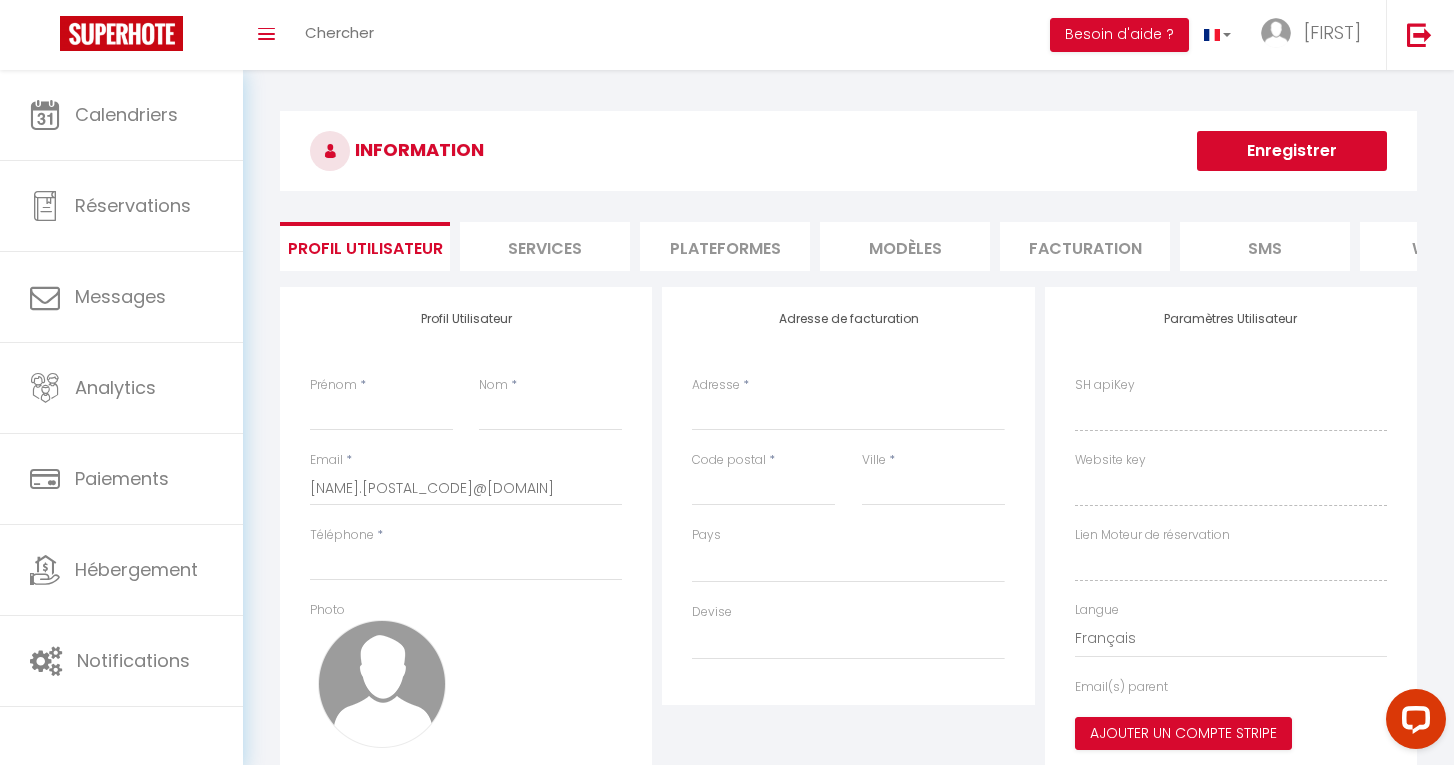 type on "[FIRST]" 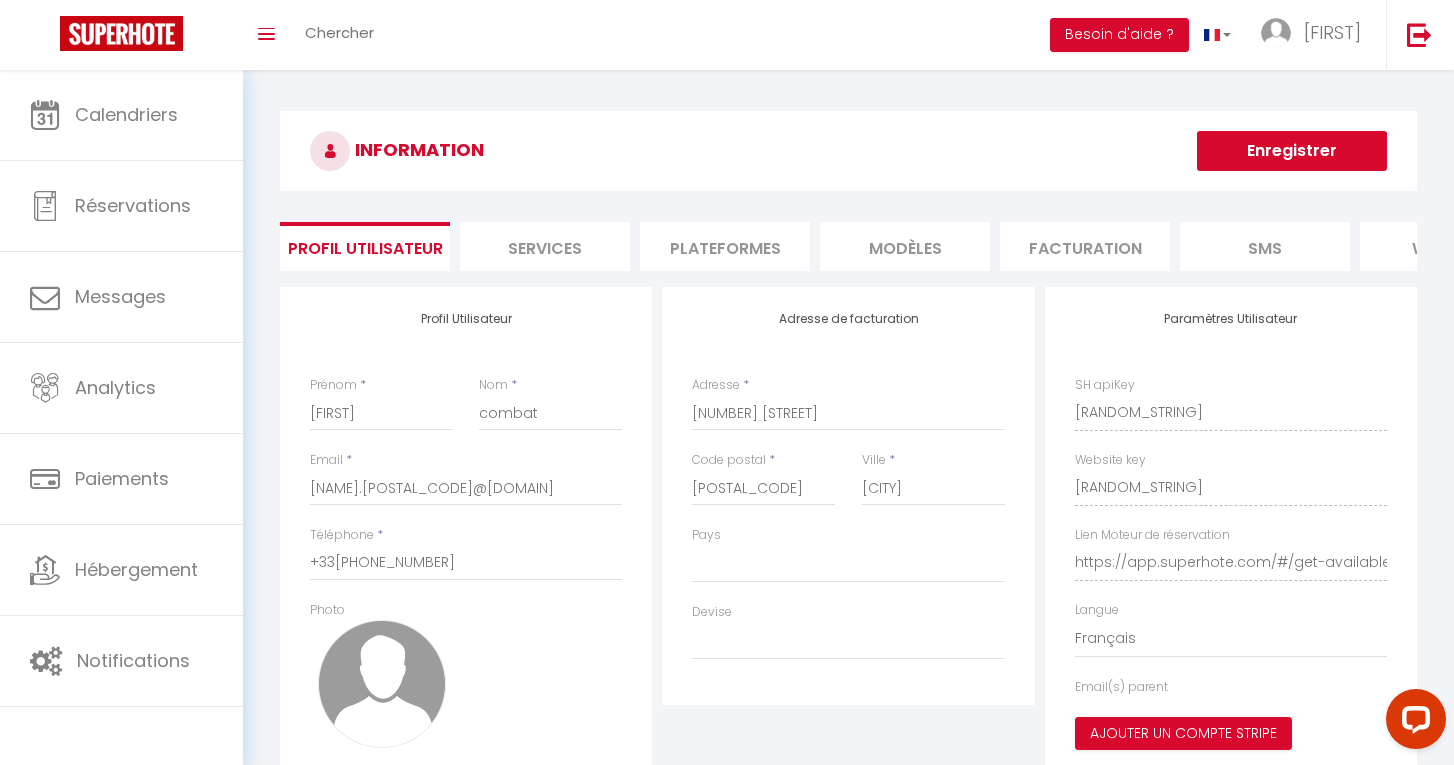 select on "136" 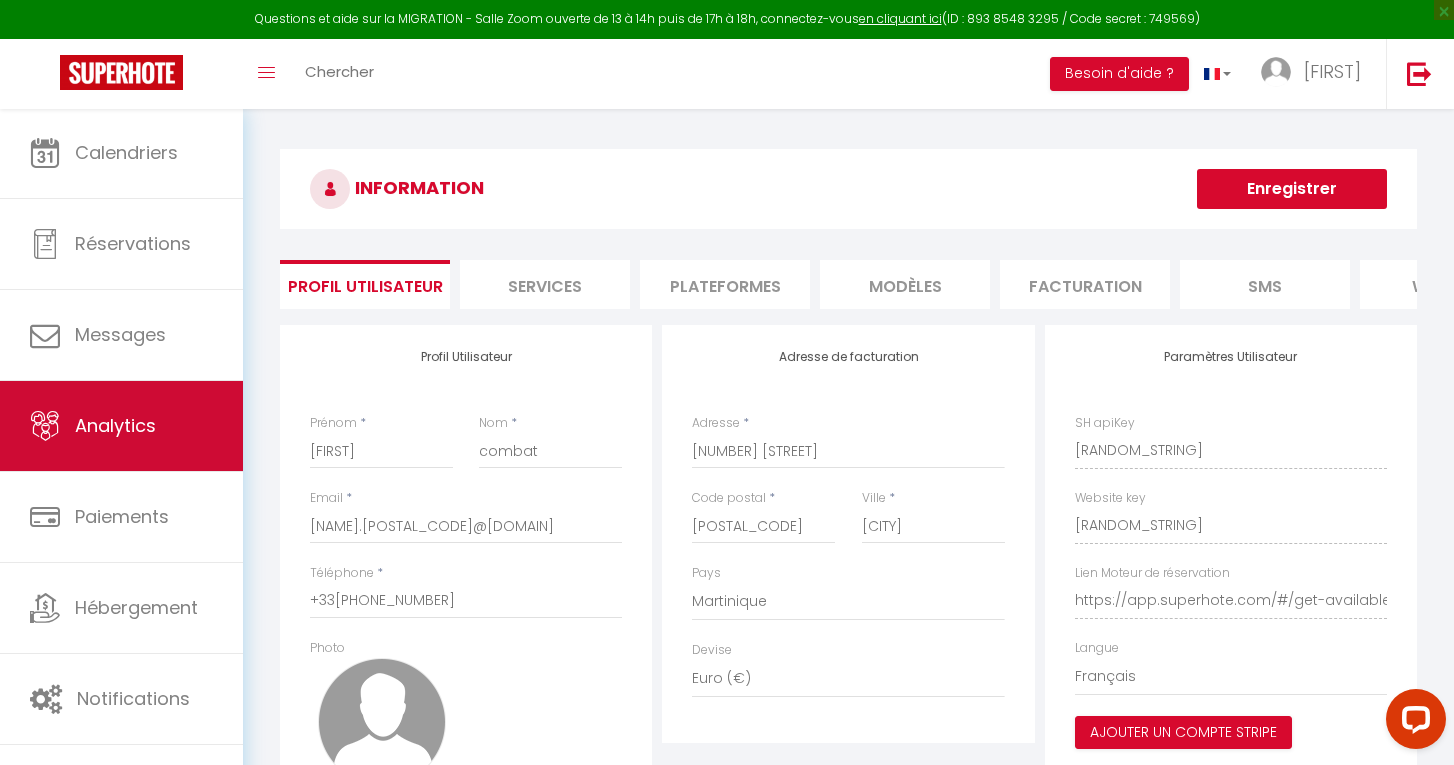 scroll, scrollTop: 0, scrollLeft: 0, axis: both 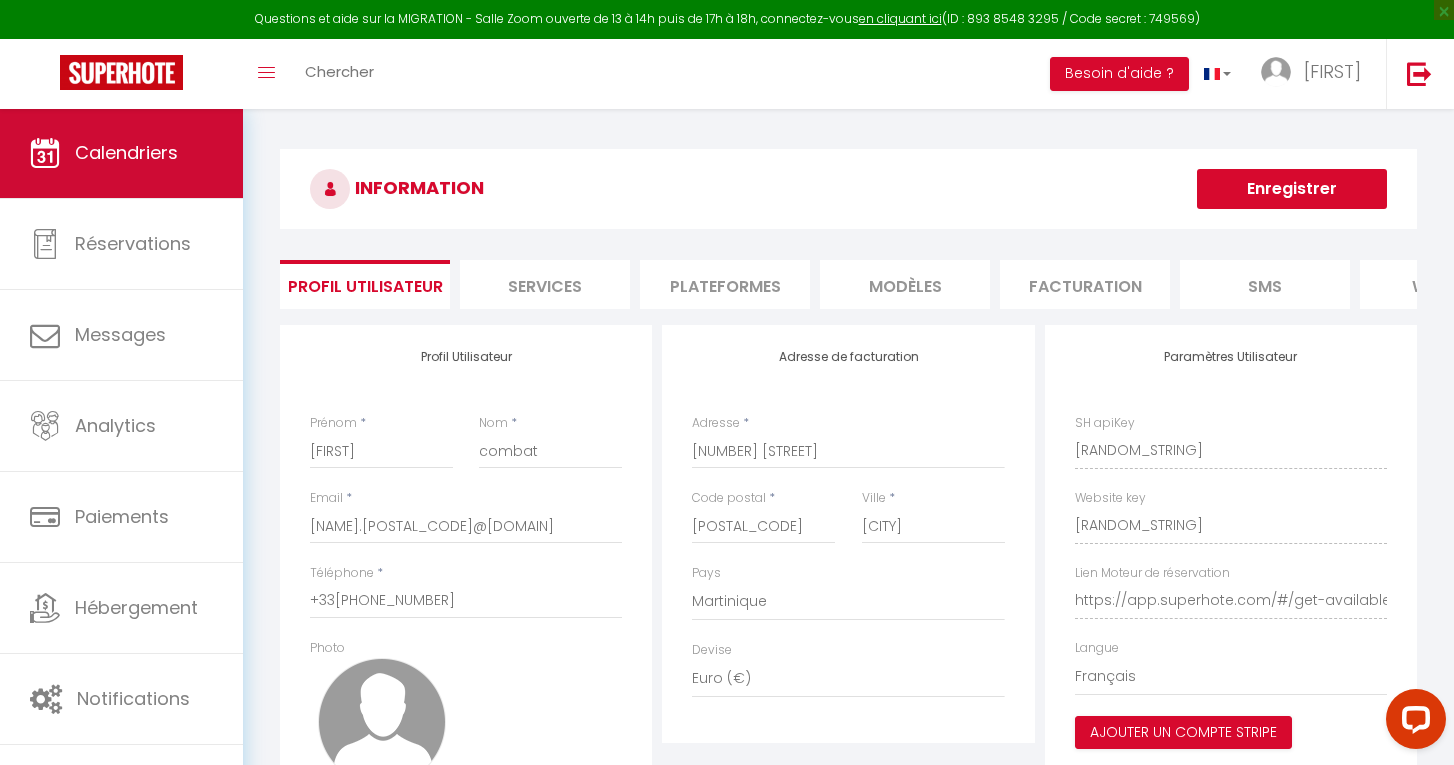 click on "Calendriers" at bounding box center (126, 152) 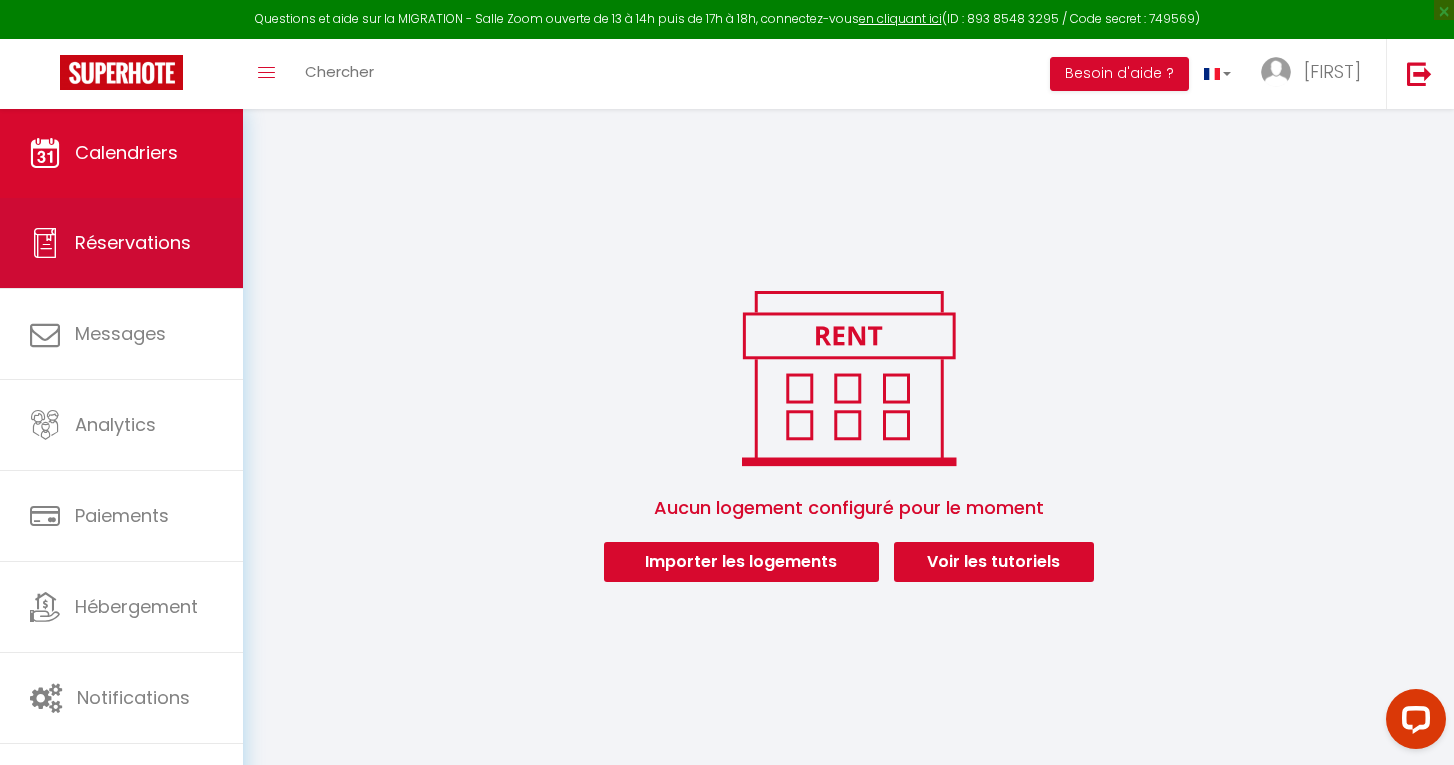 click on "Réservations" at bounding box center (133, 242) 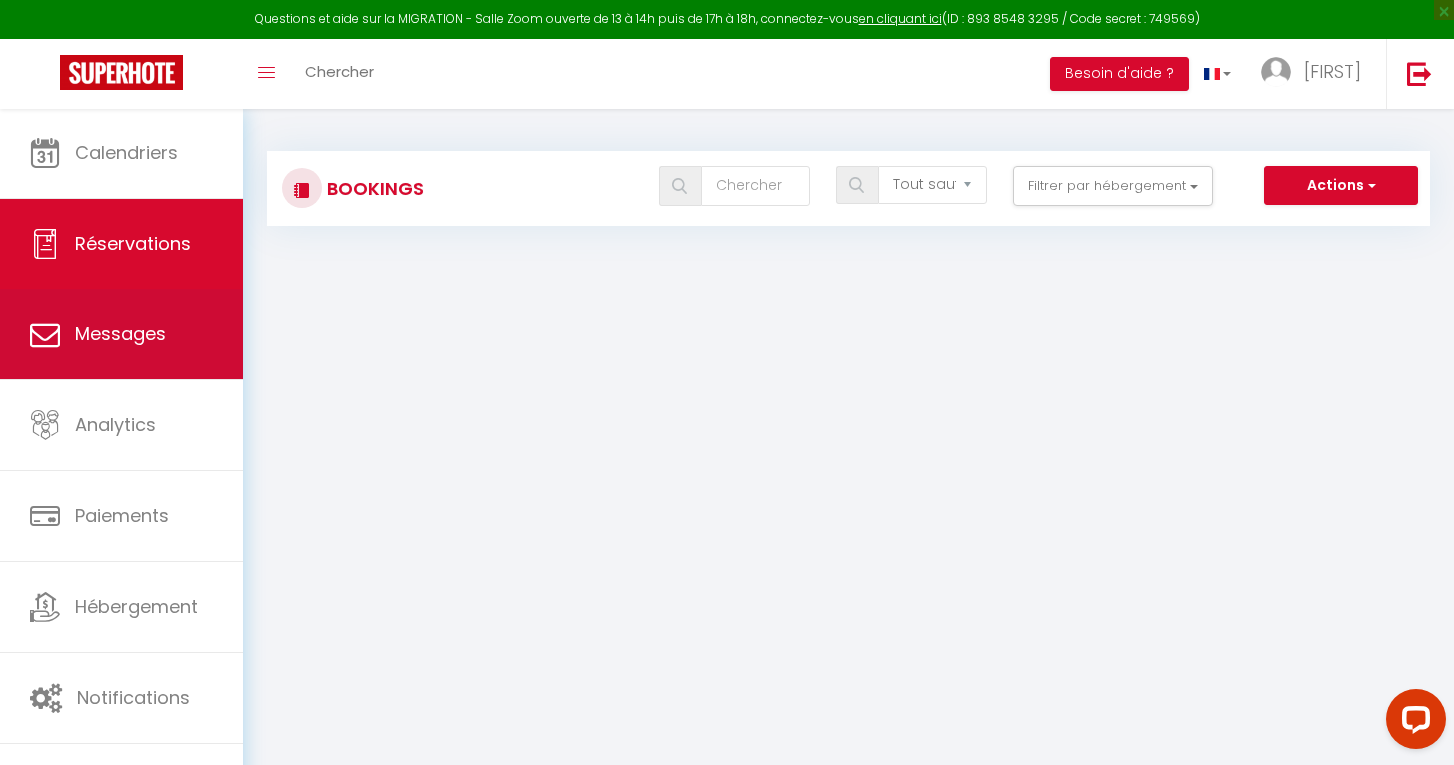 click on "Messages" at bounding box center [120, 333] 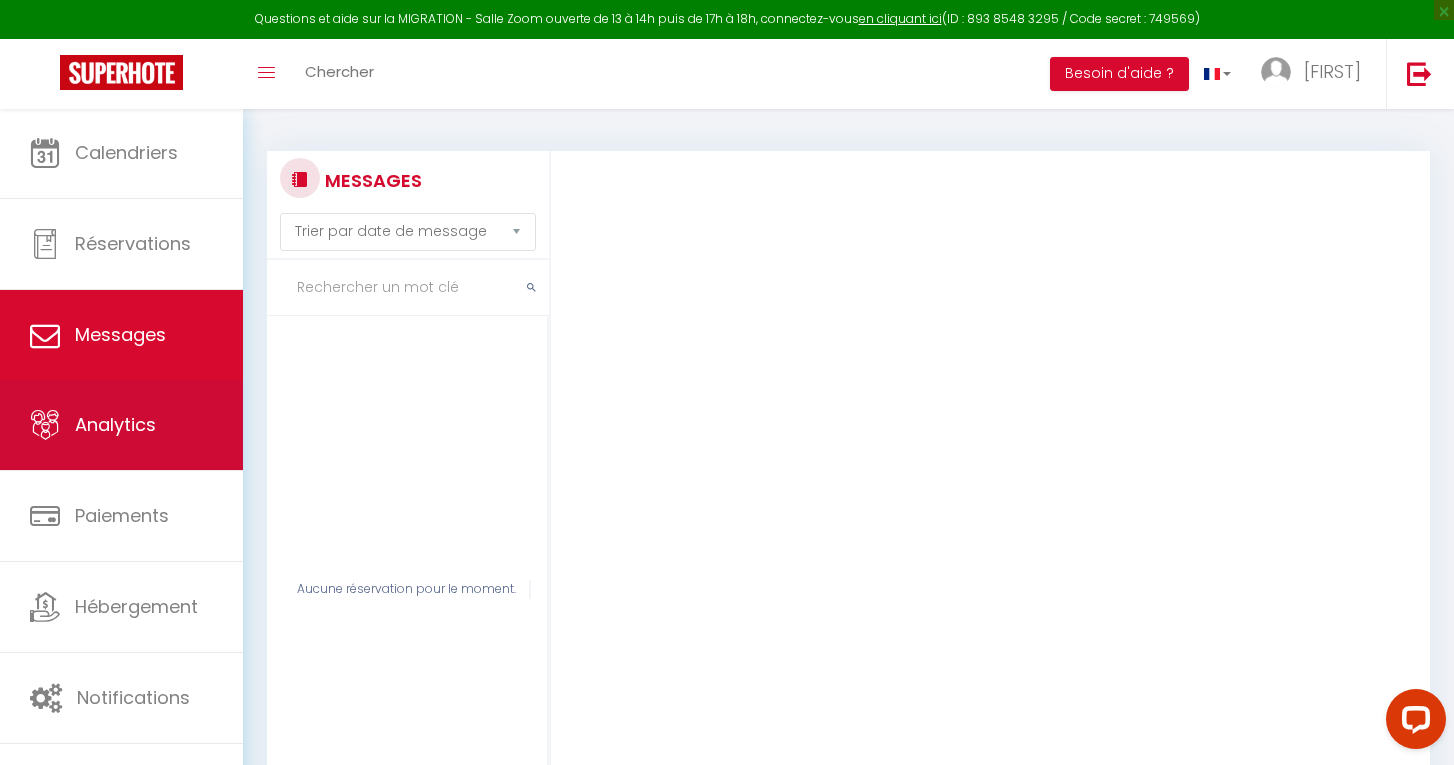 click on "Analytics" at bounding box center (121, 425) 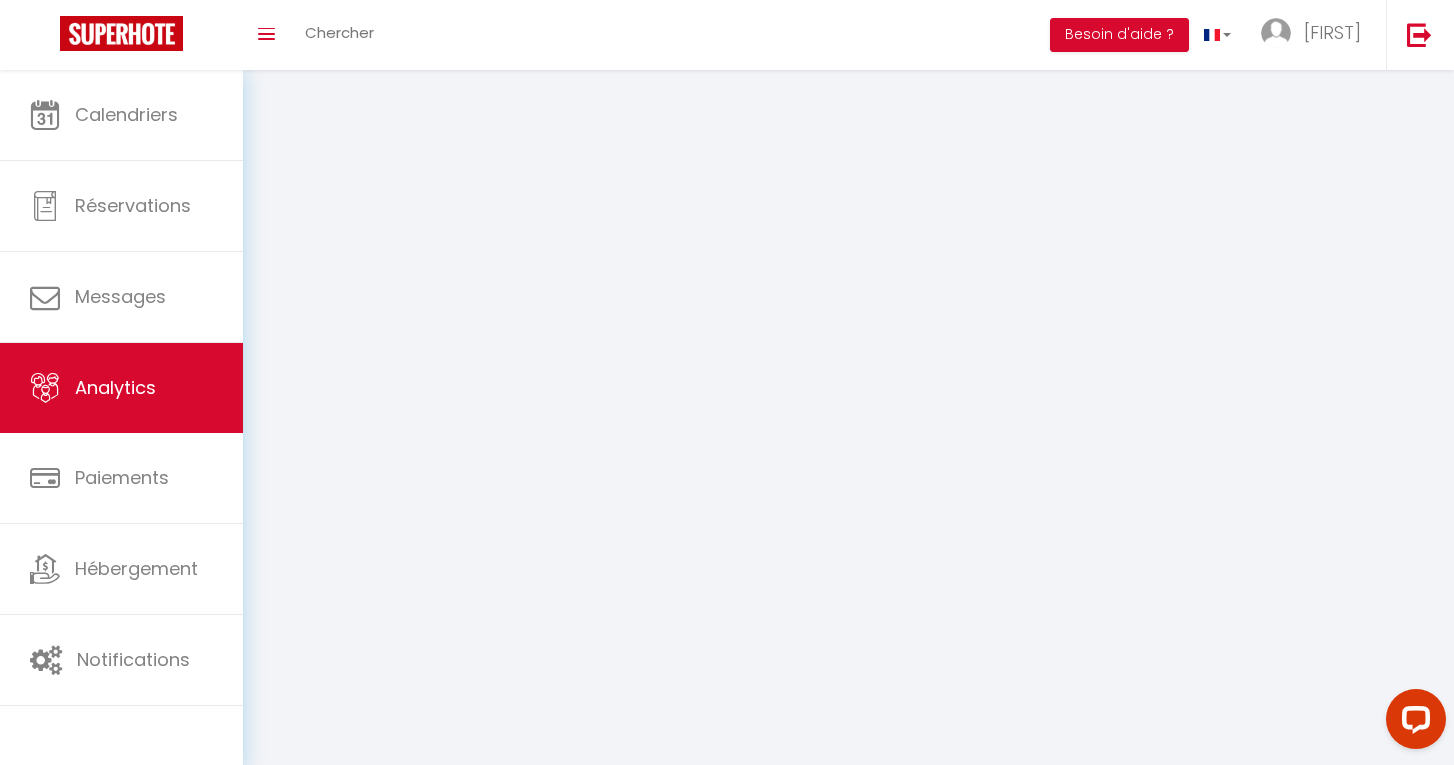 select on "2025" 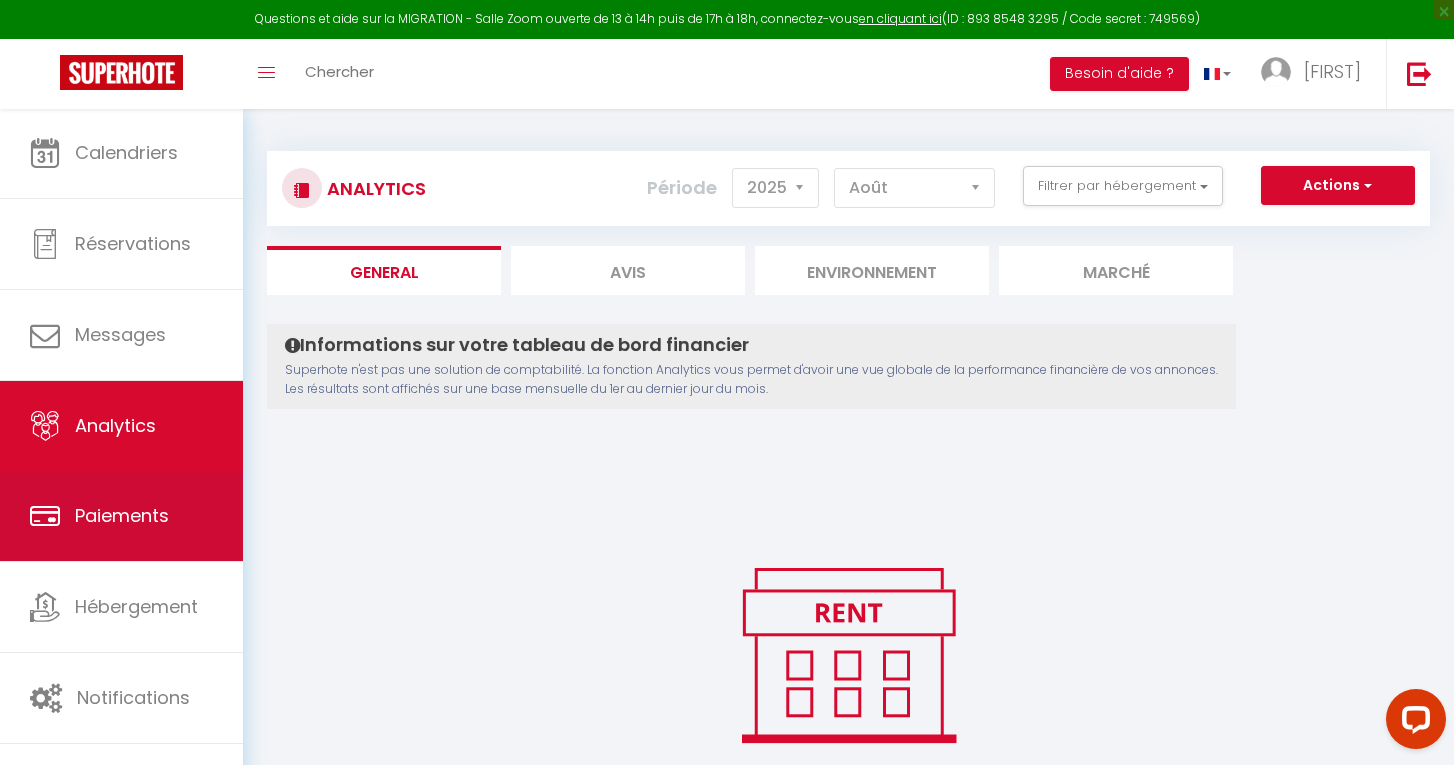 click on "Paiements" at bounding box center [122, 515] 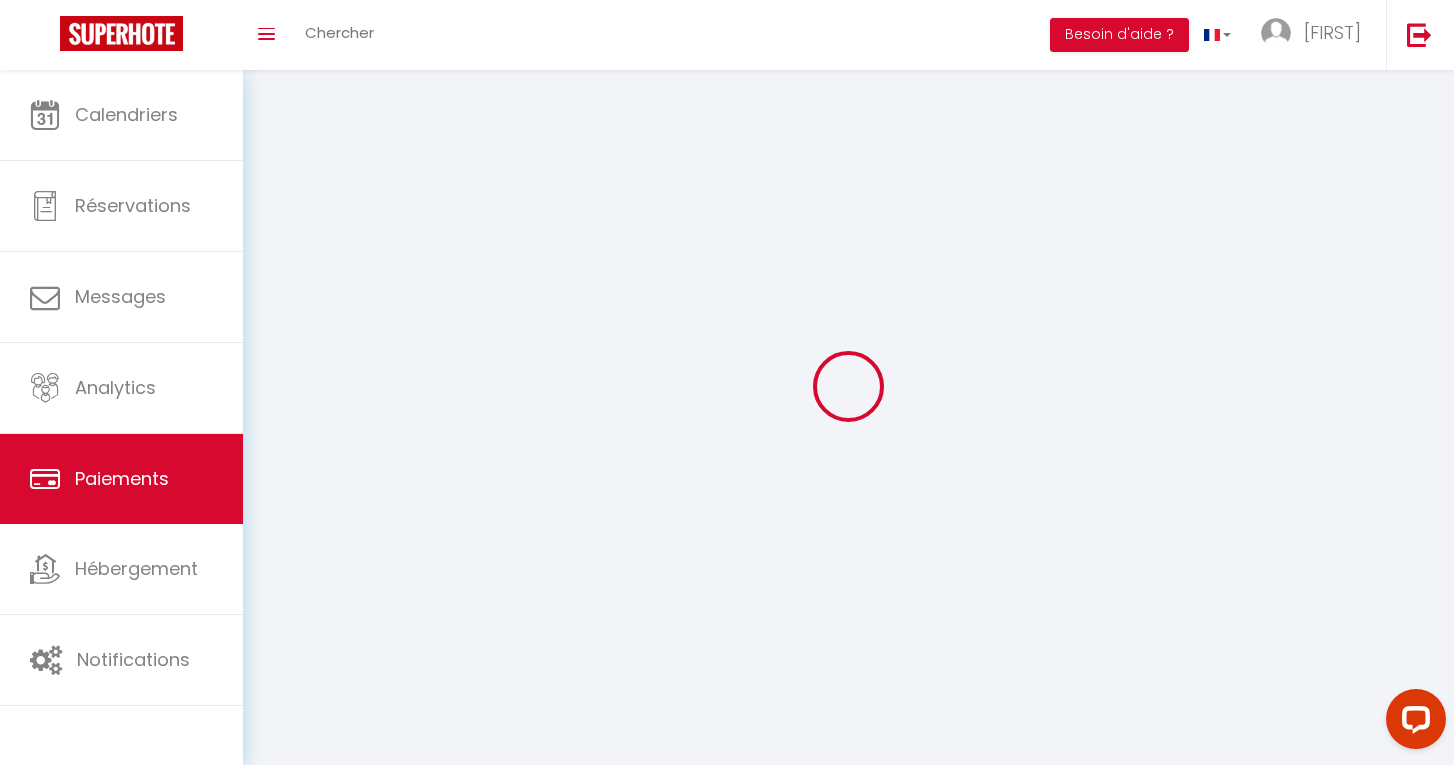 select on "2" 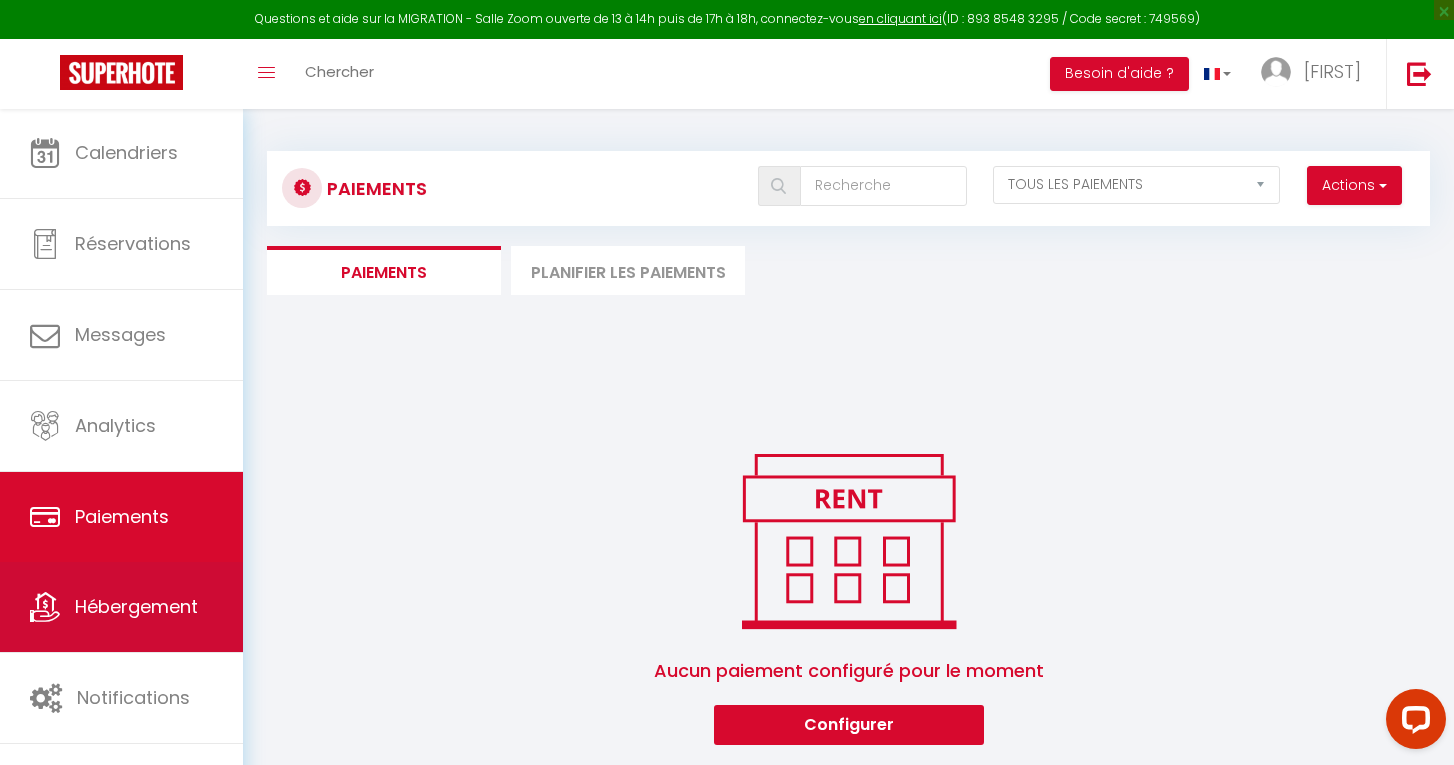 click on "Hébergement" at bounding box center (136, 606) 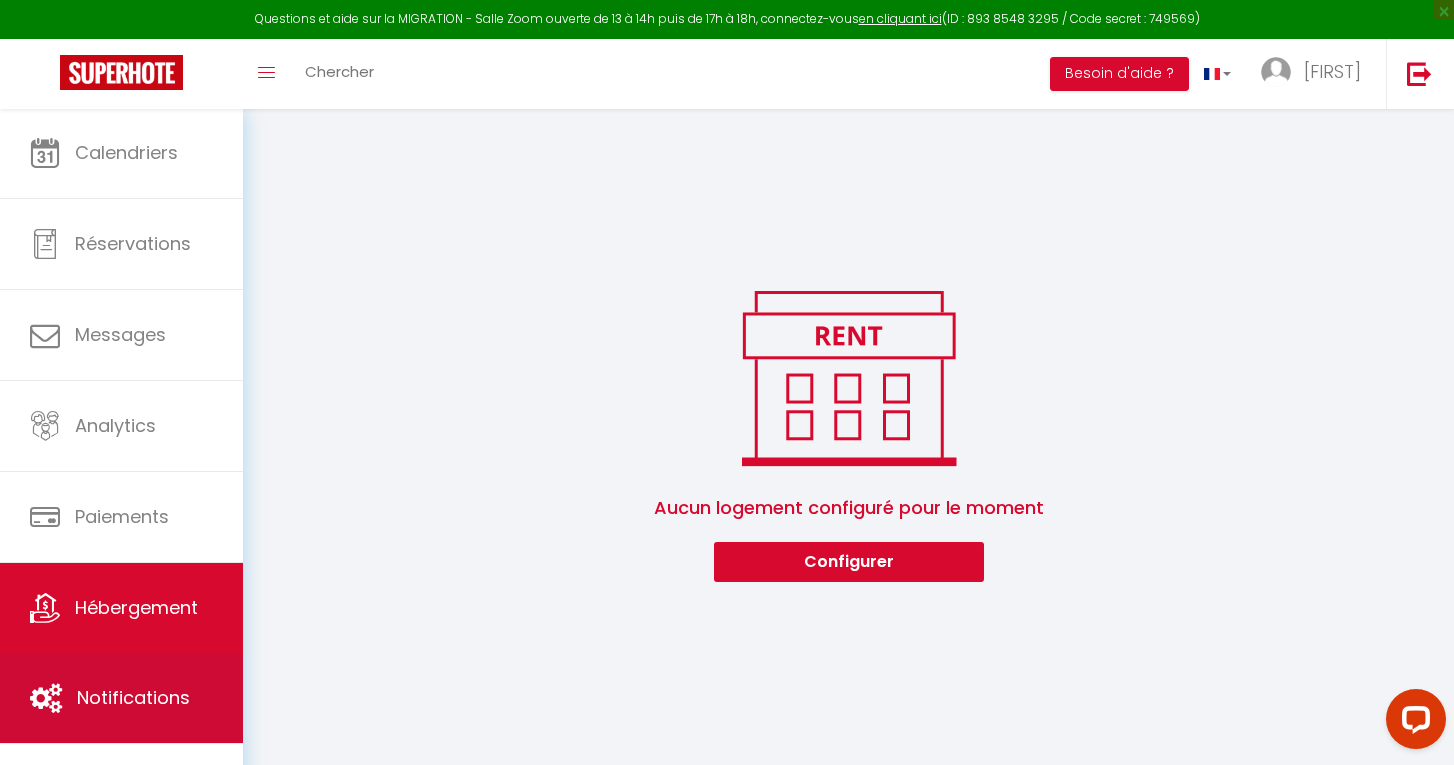 click on "Notifications" at bounding box center (133, 697) 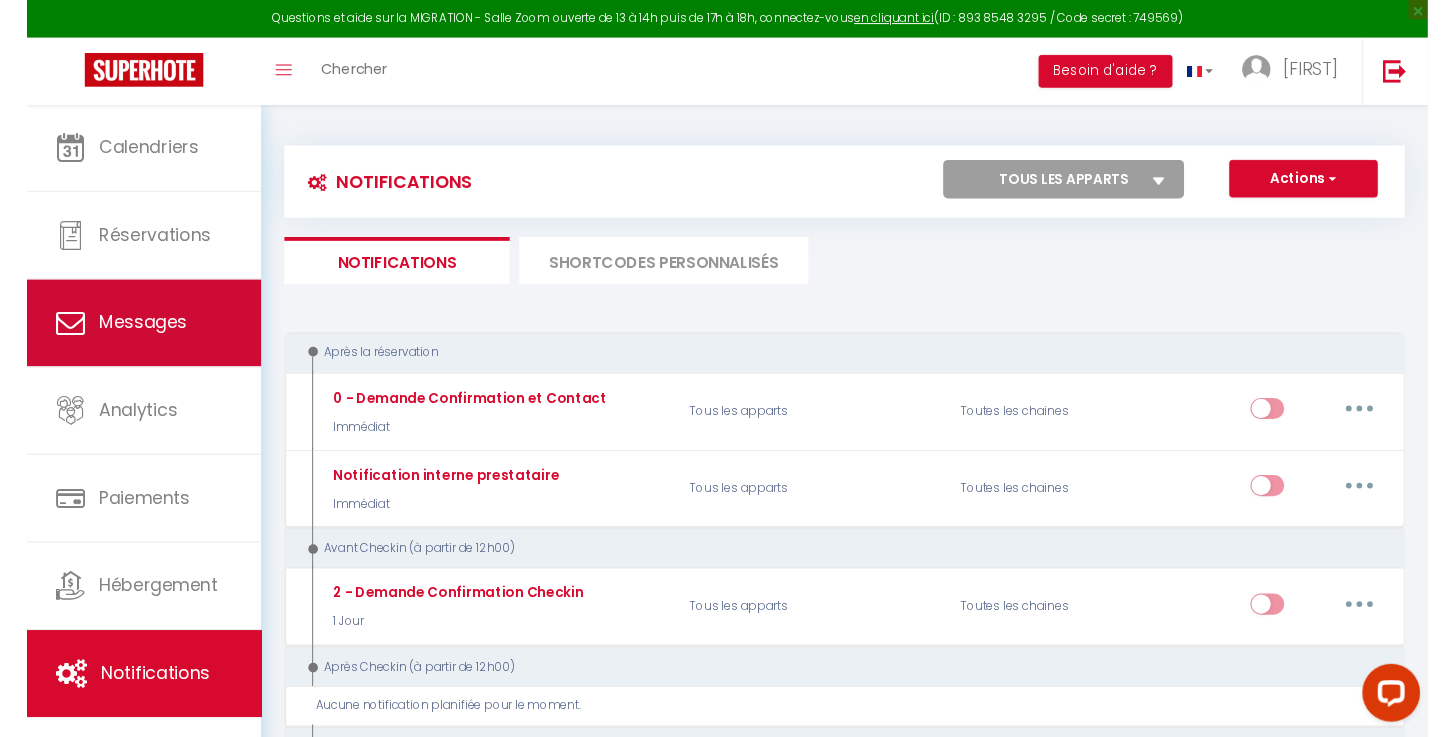 scroll, scrollTop: 0, scrollLeft: 0, axis: both 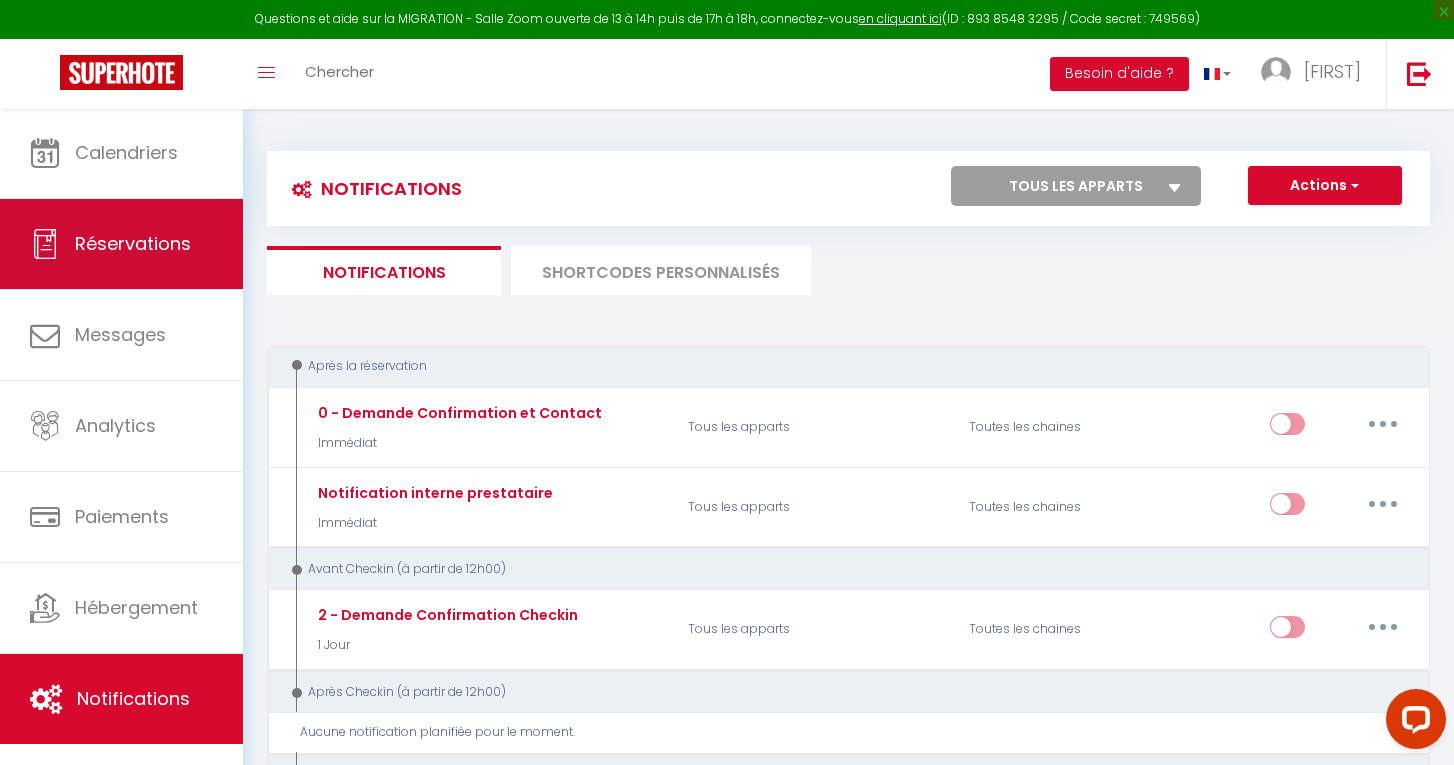 drag, startPoint x: 109, startPoint y: 247, endPoint x: 105, endPoint y: 266, distance: 19.416489 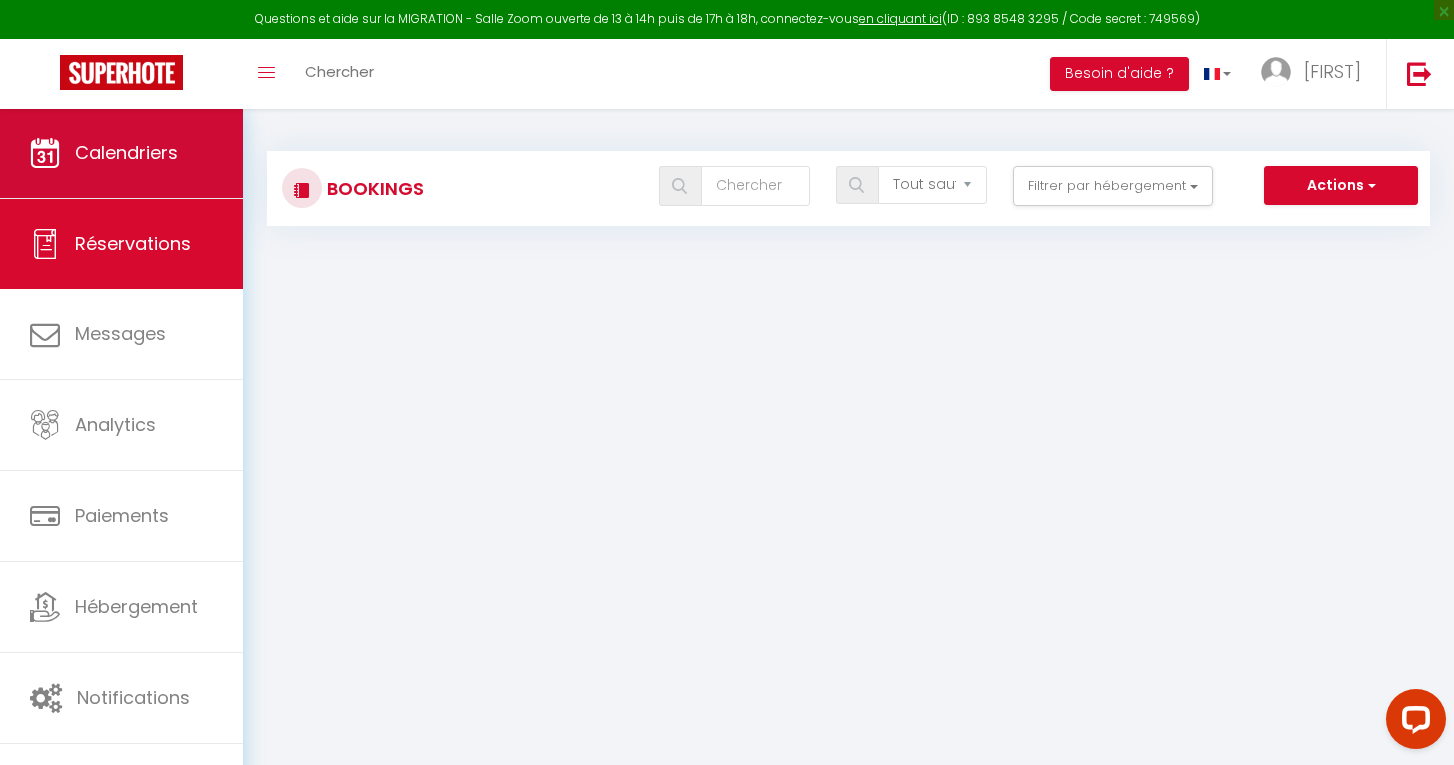 click on "Calendriers" at bounding box center (126, 152) 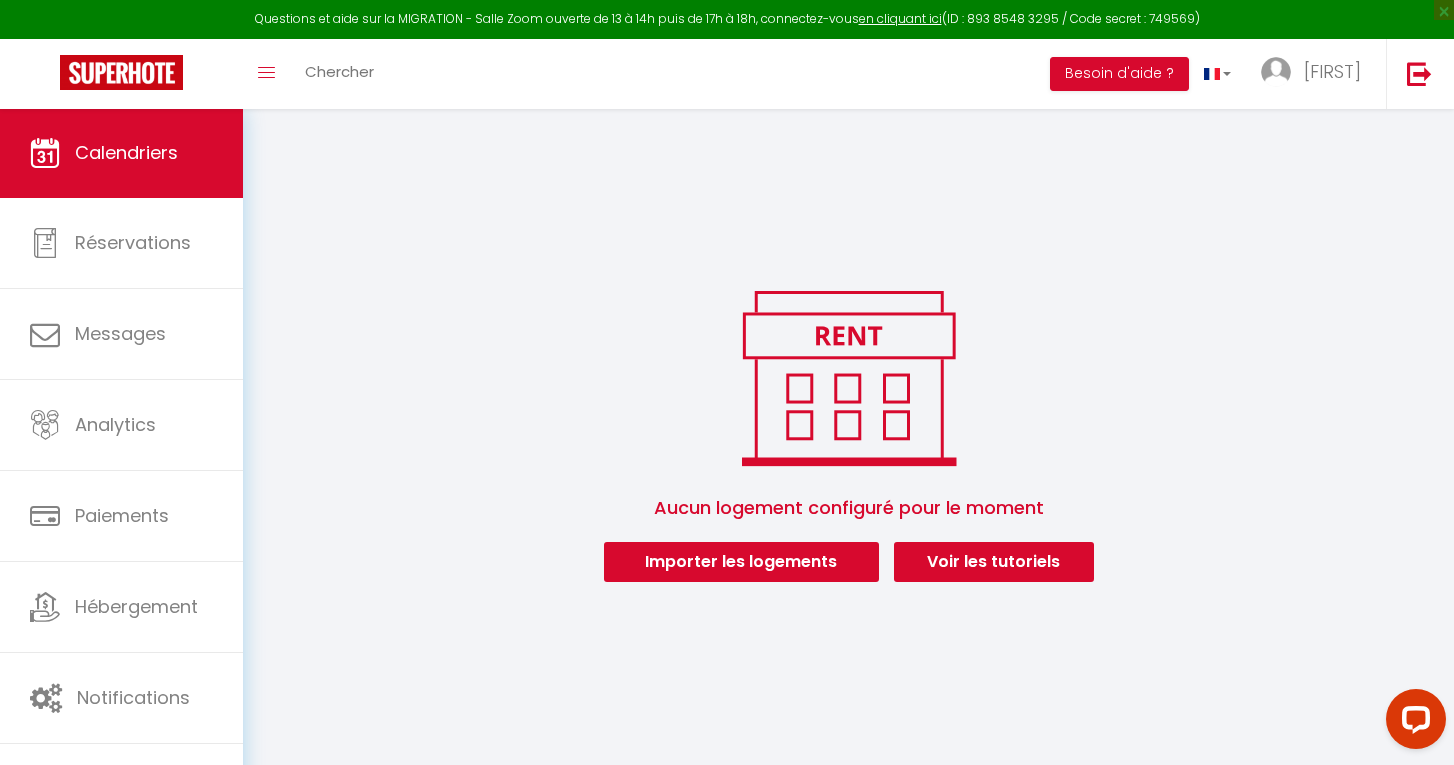 click on "Voir les tutoriels" at bounding box center [994, 562] 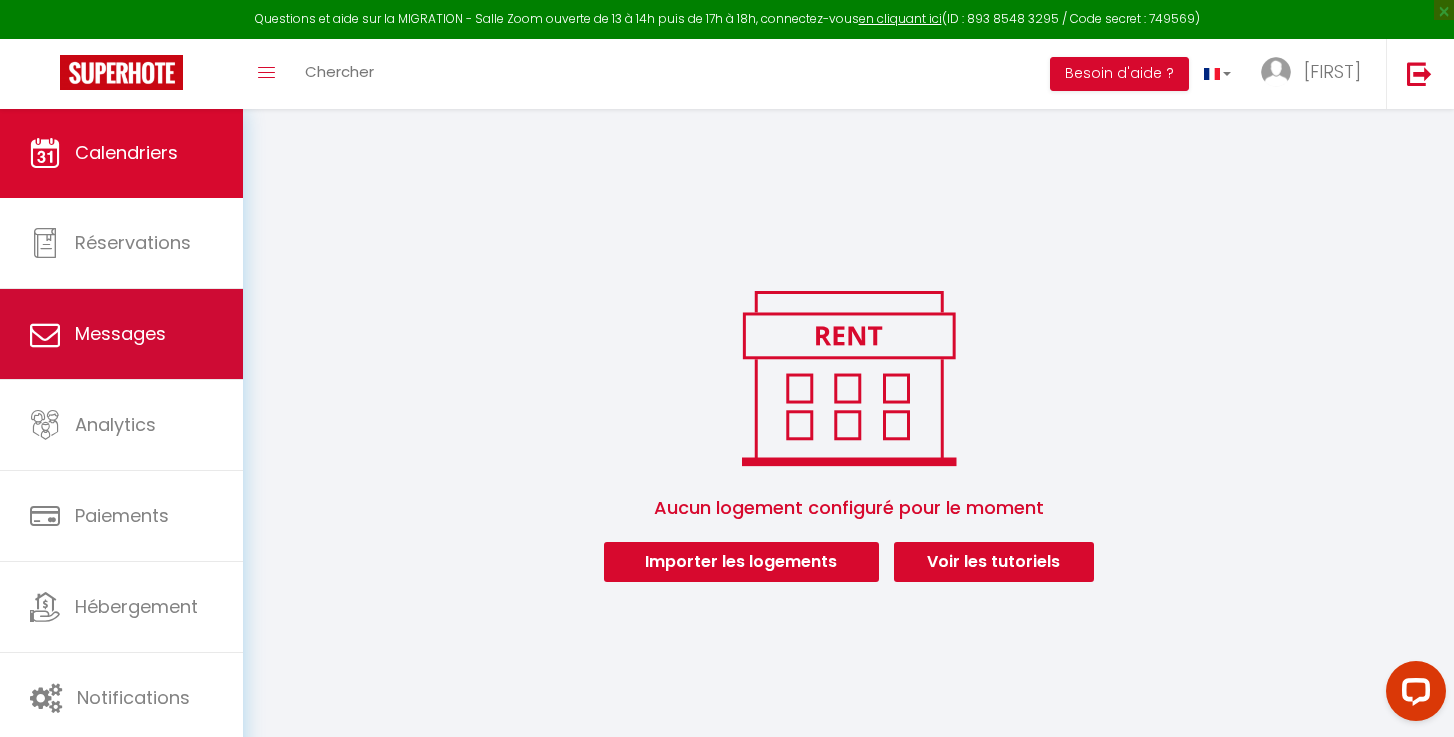 click on "Messages" at bounding box center [120, 333] 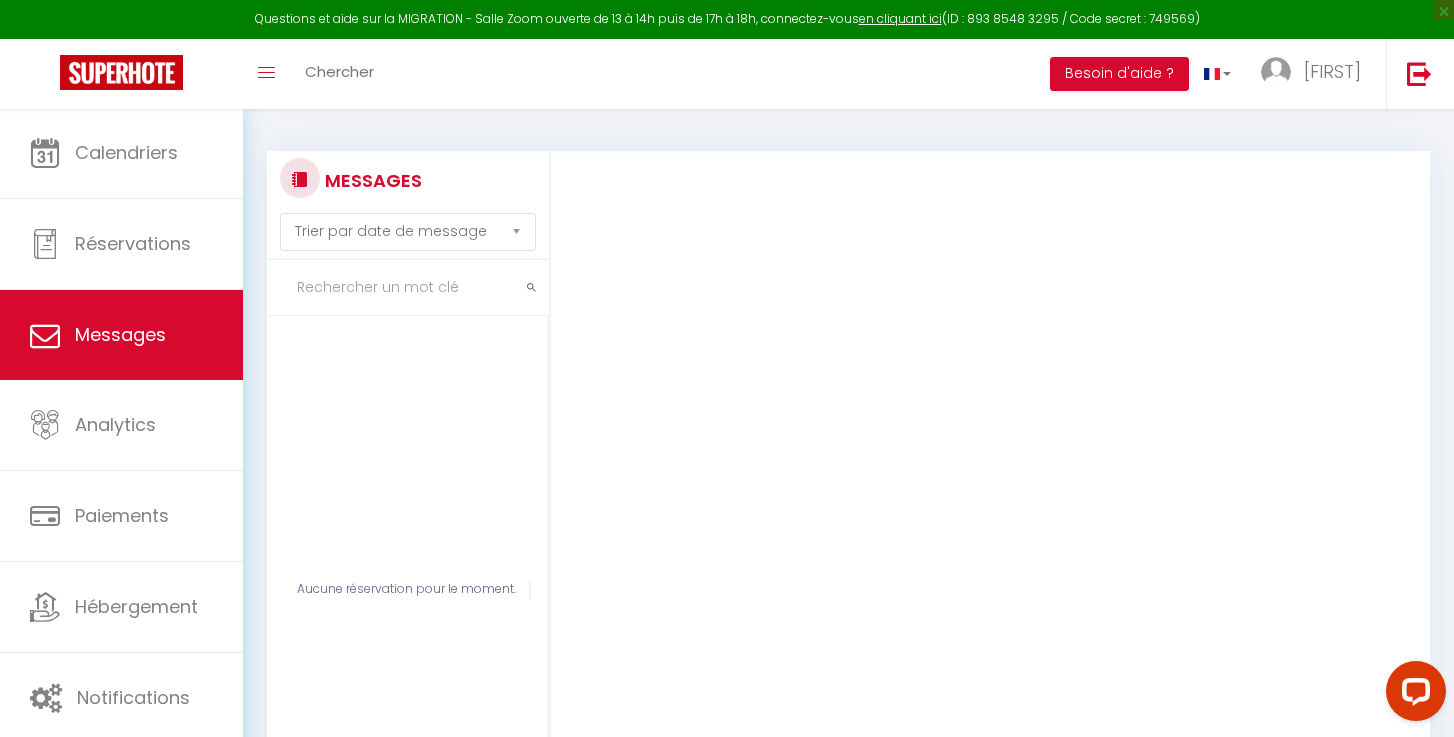 click on "EMAIL       NOTE INTERNE       WhatsApp     Modèles             8       «   ‹   »   ›   Aug   2025   2020 ~ 2030     Sun Mon Tue Wed Thu Fri Sat 27 28 29 30 31 1 2 3 4 5 6 7 8 9 10 11 12 13 14 15 16 17 18 19 20 21 22 23 24 25 26 27 28 29 30 31 1 2 3 4 5 6   2020 2021 2022 2023 2024 2025 2026 2027 2028 2029   Jan Feb Mar Apr May Jun Jul Aug Sep Oct Nov Dec   00:00 01:00 02:00 03:00 04:00 05:00 06:00 07:00 08:00 09:00 10:00 11:00 12:00 13:00 14:00 15:00 16:00 17:00 18:00 19:00 20:00 21:00 22:00 23:00 24:00   OK   1 2 3 4 5 6 7 8 9 10 11 12 13 14 15 16 17 18 19 20 21 22 23 24 25 26 27 28 29 30 31 32 33 34 35 36 37 38 39 40 41 42 43 44 45 46 47 48 49 50 51 52 53 54 55 56 57 58 59 60 61 62 63 64 65 66 67 68 69 70 71 72 73 74 75 76 77 78 79 80 81 82 83 84 85 86 87 88 89 90 91 92 93 94 95 96 97 98 99 100 101 102 103 104 105 106 107 108 109 110 111 112 113 114 115 116 117 118 119 120 121 122 123 124 125 126 127 128 129 130 131 132 133 134 135 136 137 138 139 140 141 142 143 144 145 146 147 148 149 150" at bounding box center [1006, 533] 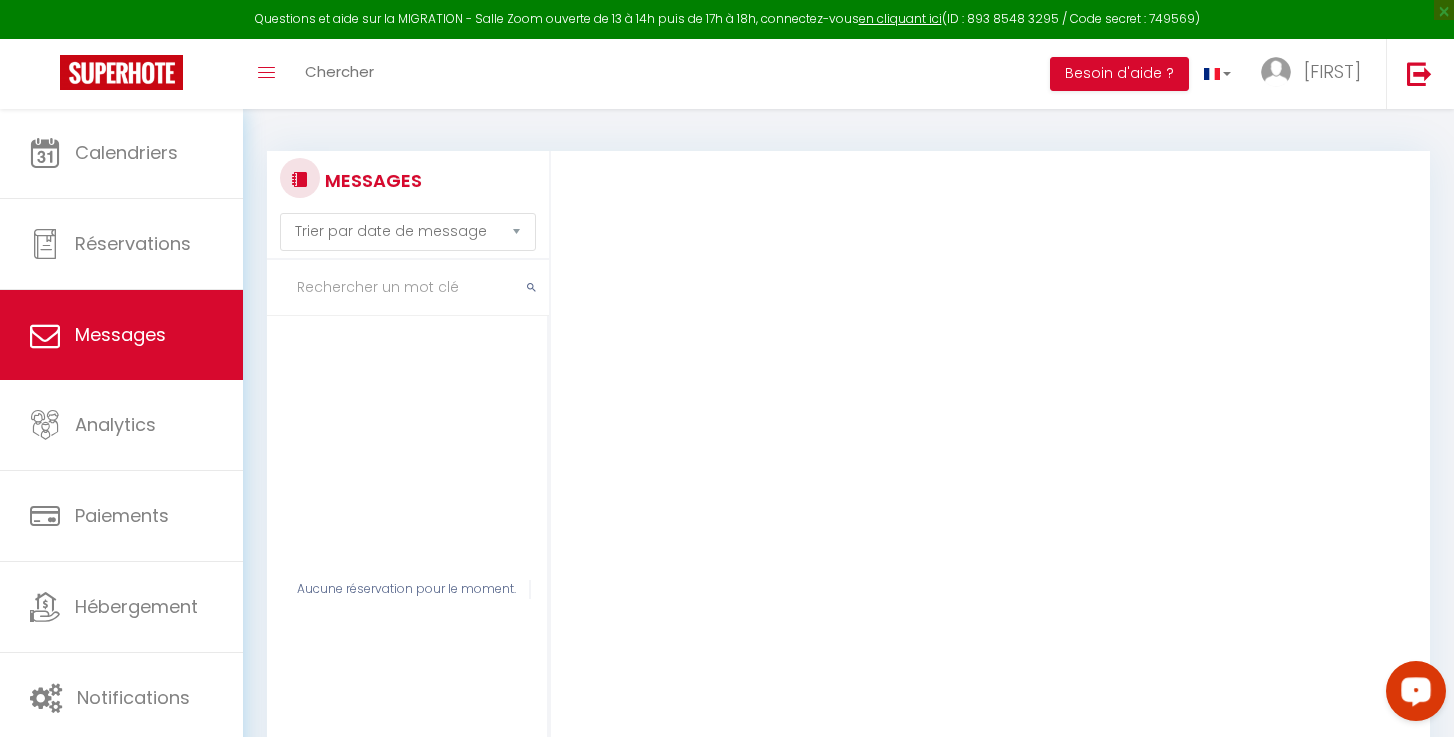 click at bounding box center (1416, 690) 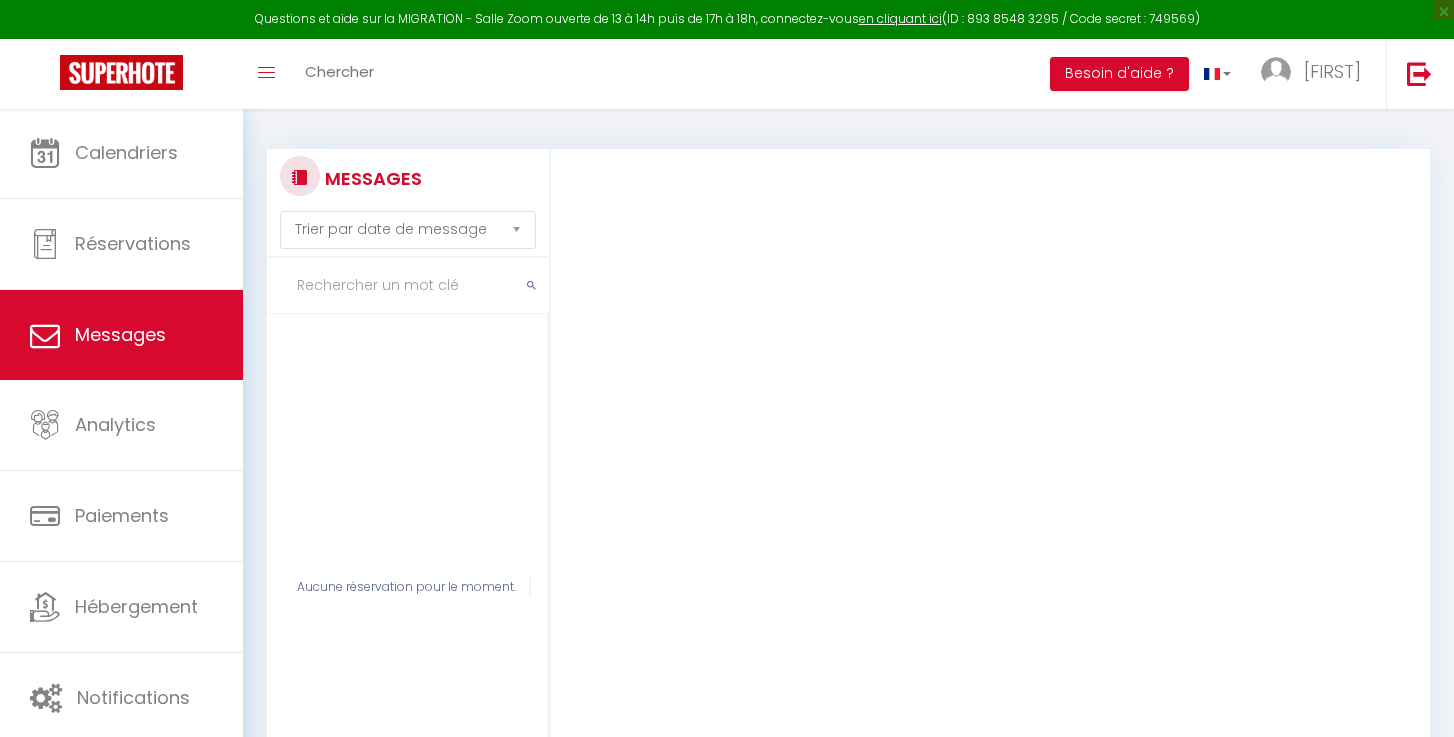 scroll, scrollTop: 2, scrollLeft: 0, axis: vertical 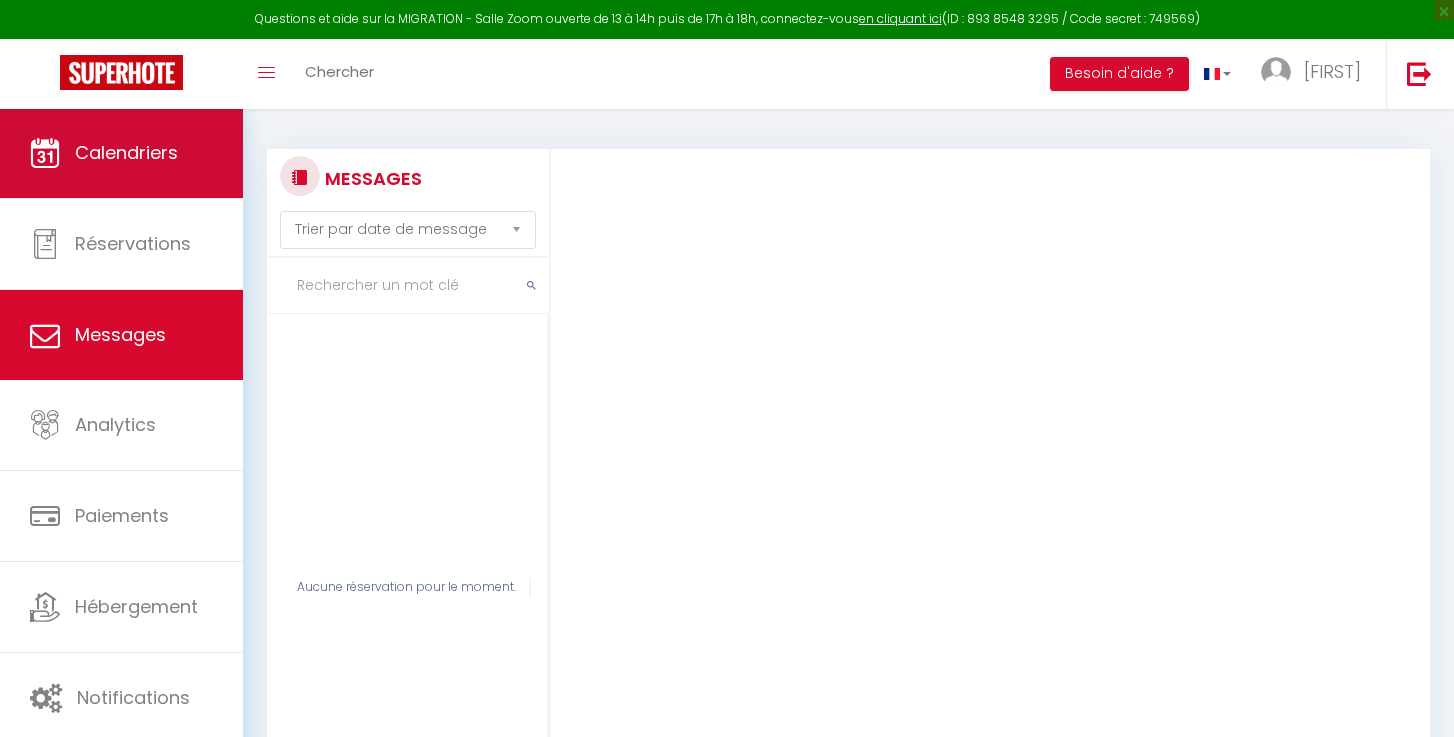 click on "Calendriers" at bounding box center [121, 153] 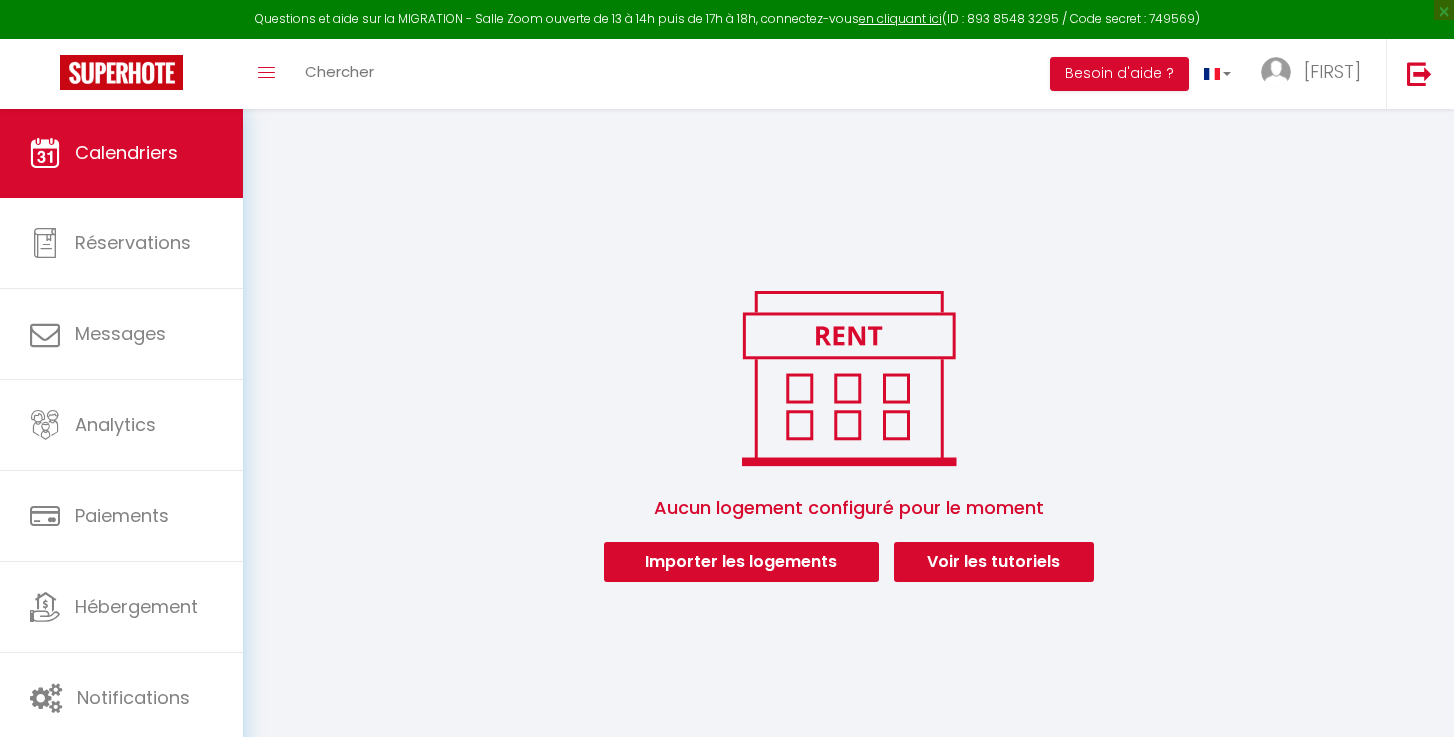 click on "Voir les tutoriels" at bounding box center (994, 562) 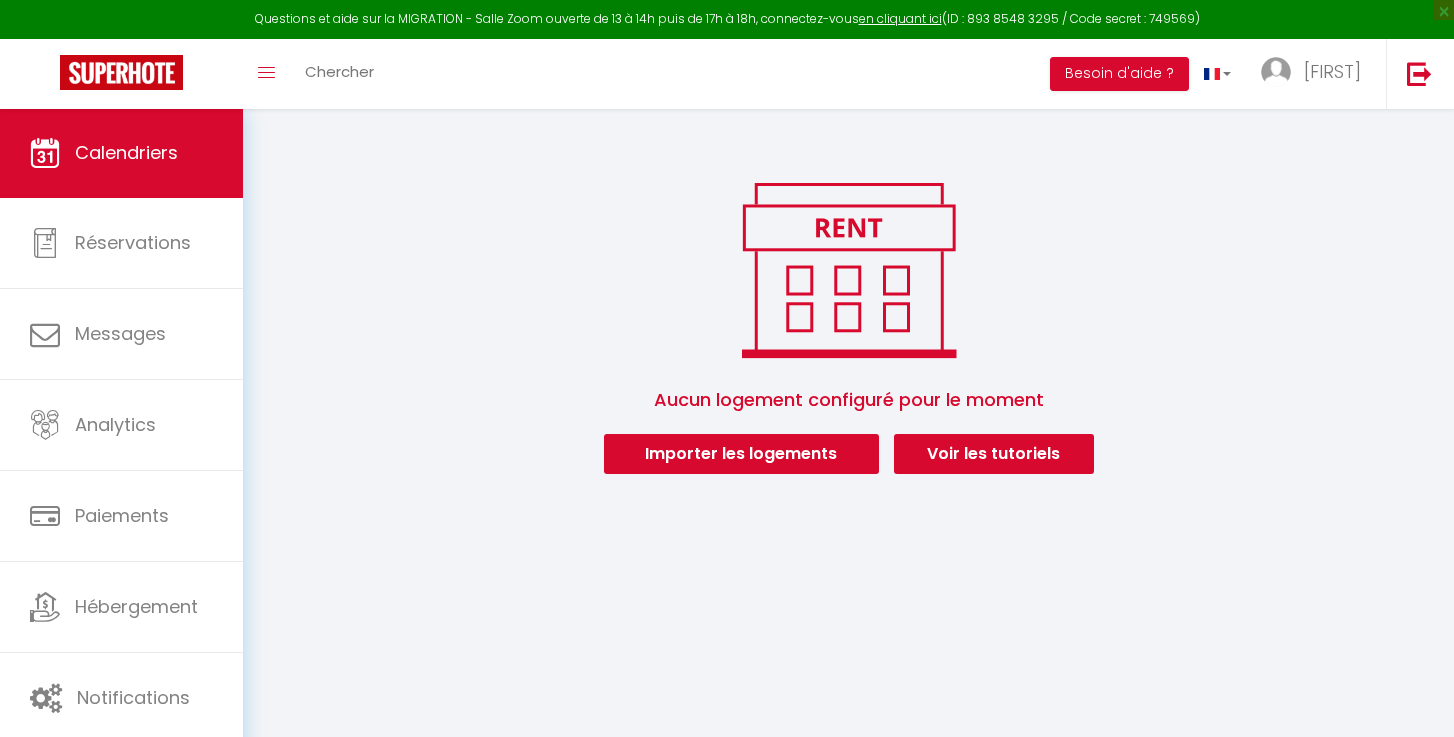 scroll, scrollTop: 108, scrollLeft: 0, axis: vertical 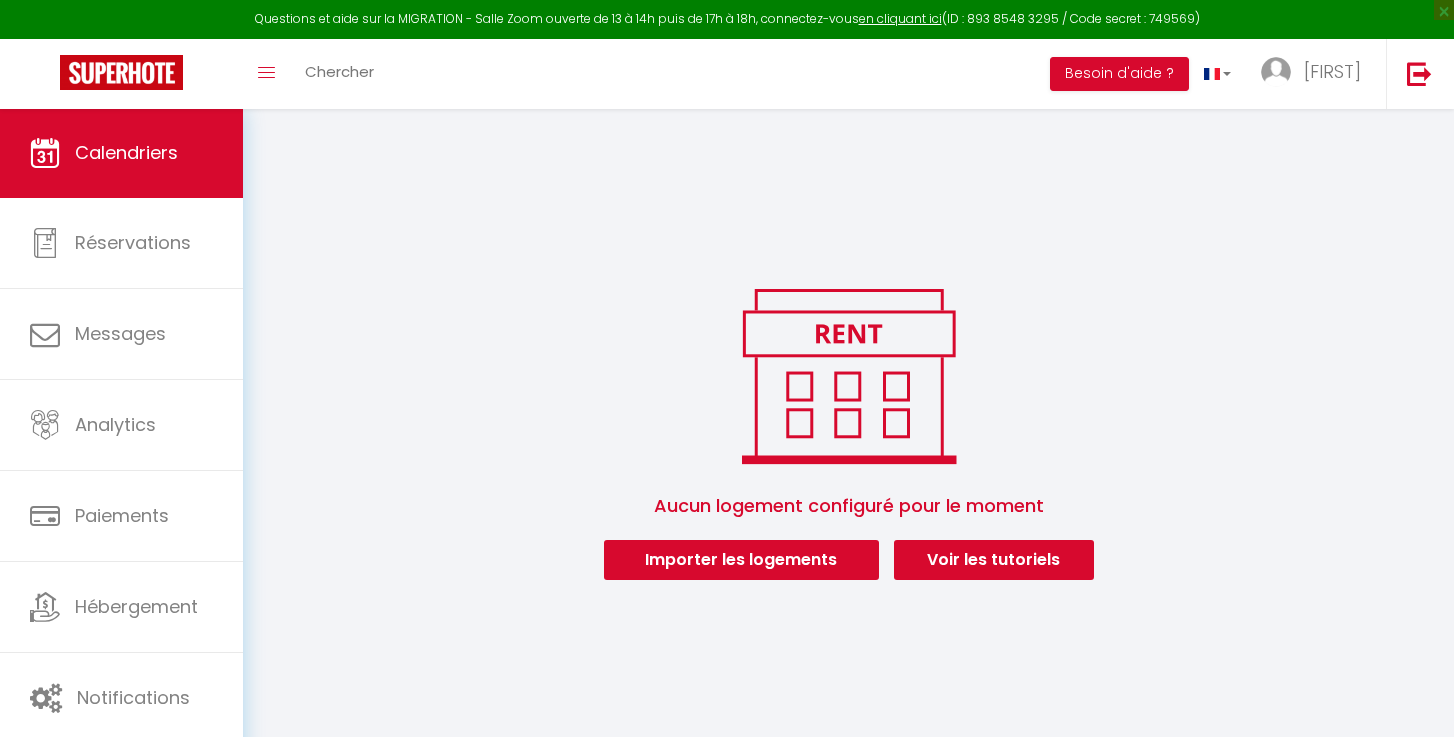 click on "Voir les tutoriels" at bounding box center (994, 560) 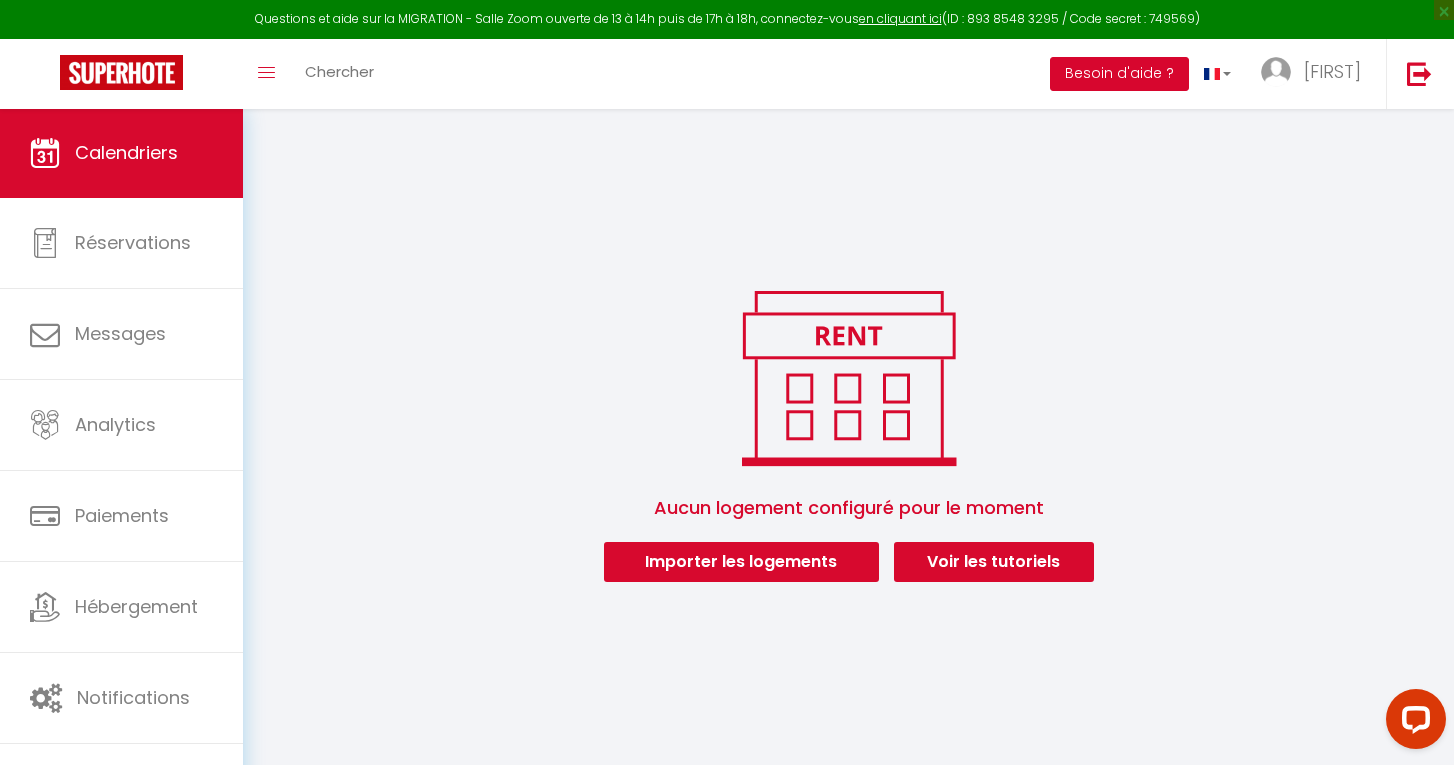 scroll, scrollTop: 0, scrollLeft: 0, axis: both 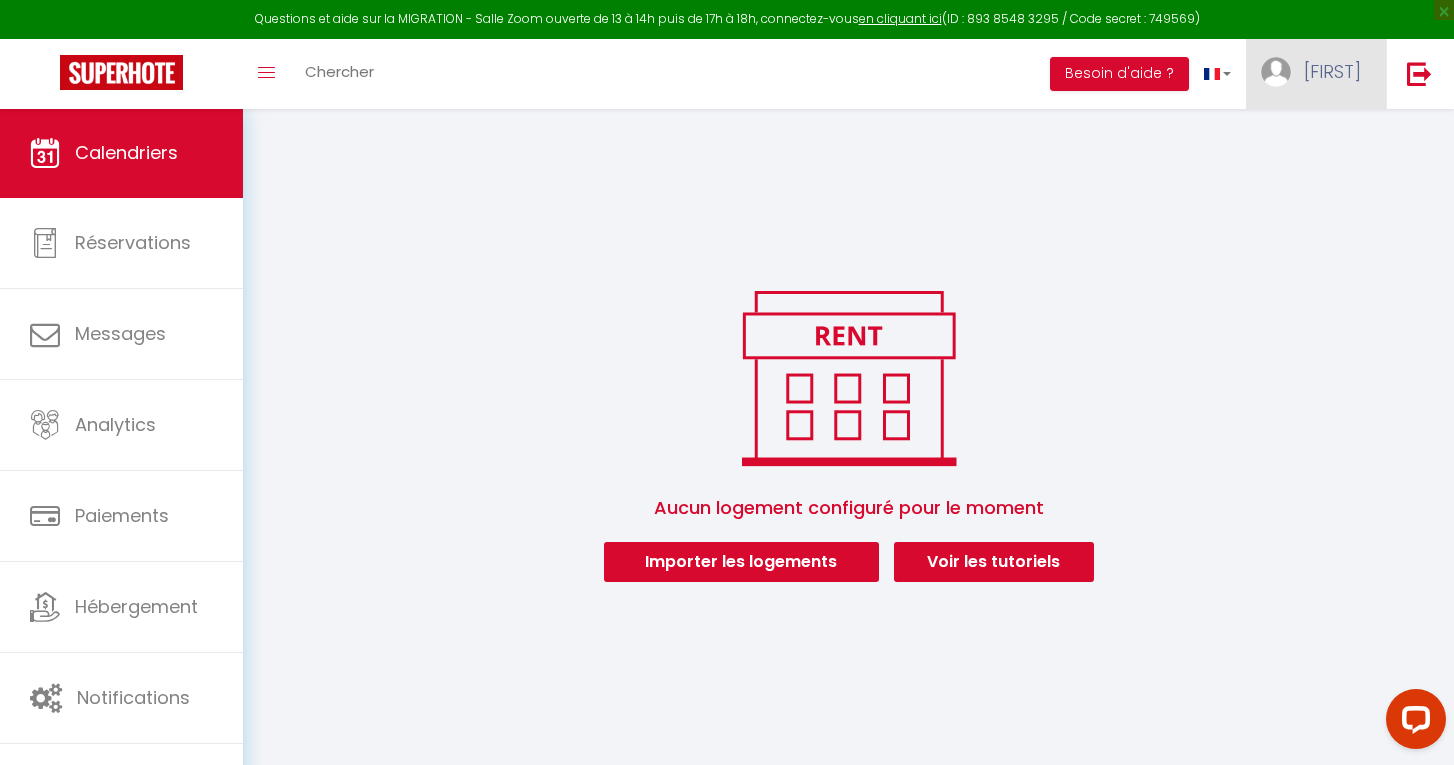 click on "[FIRST]" at bounding box center [1332, 71] 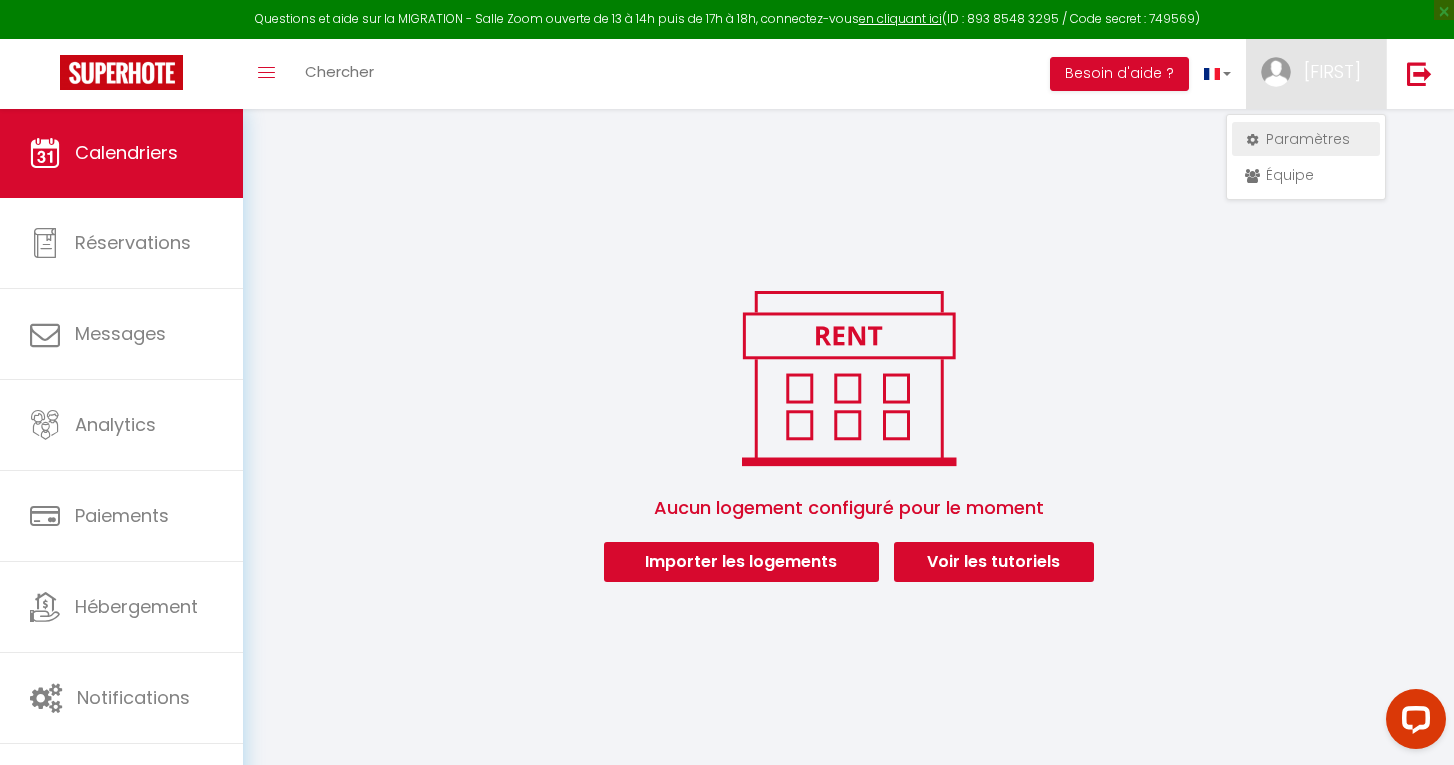 click on "Paramètres" at bounding box center (1306, 139) 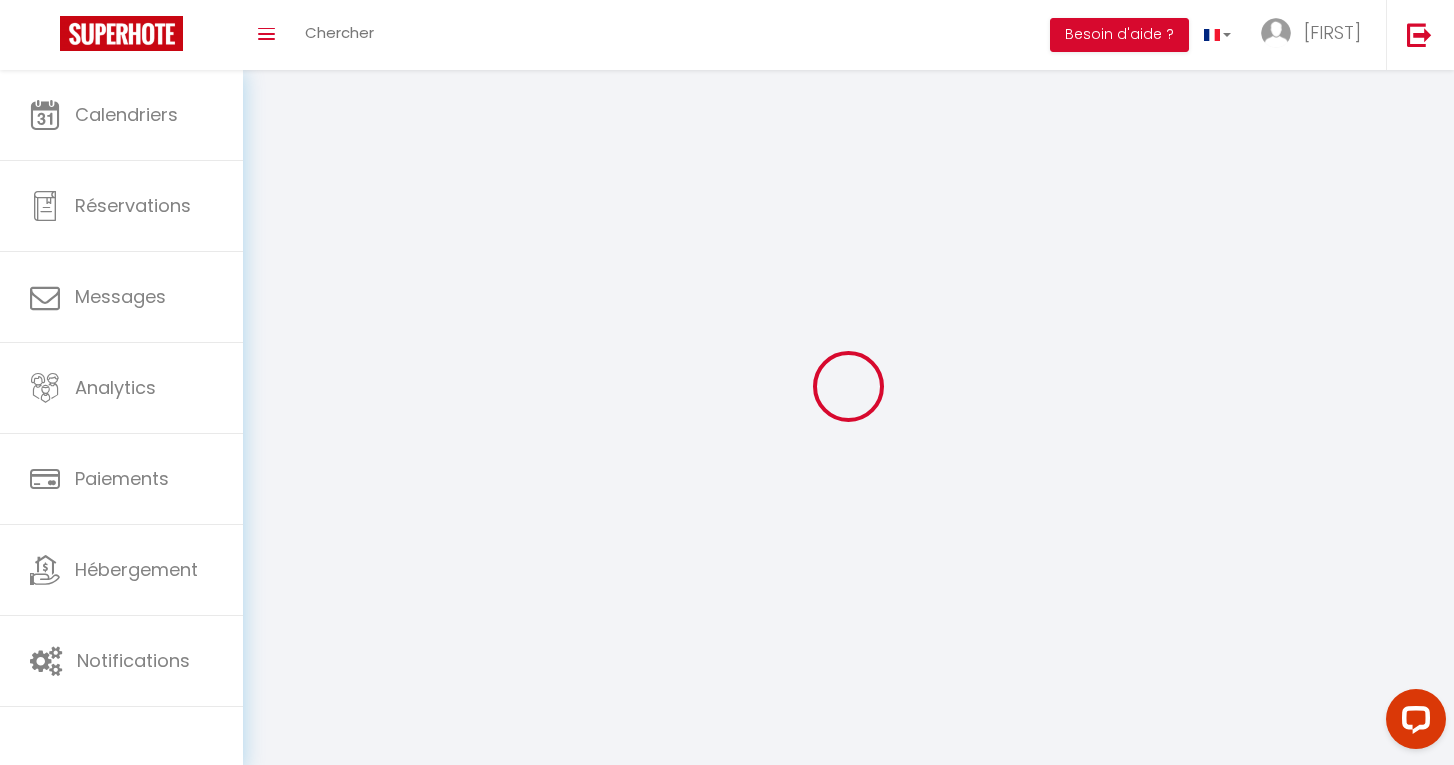 select 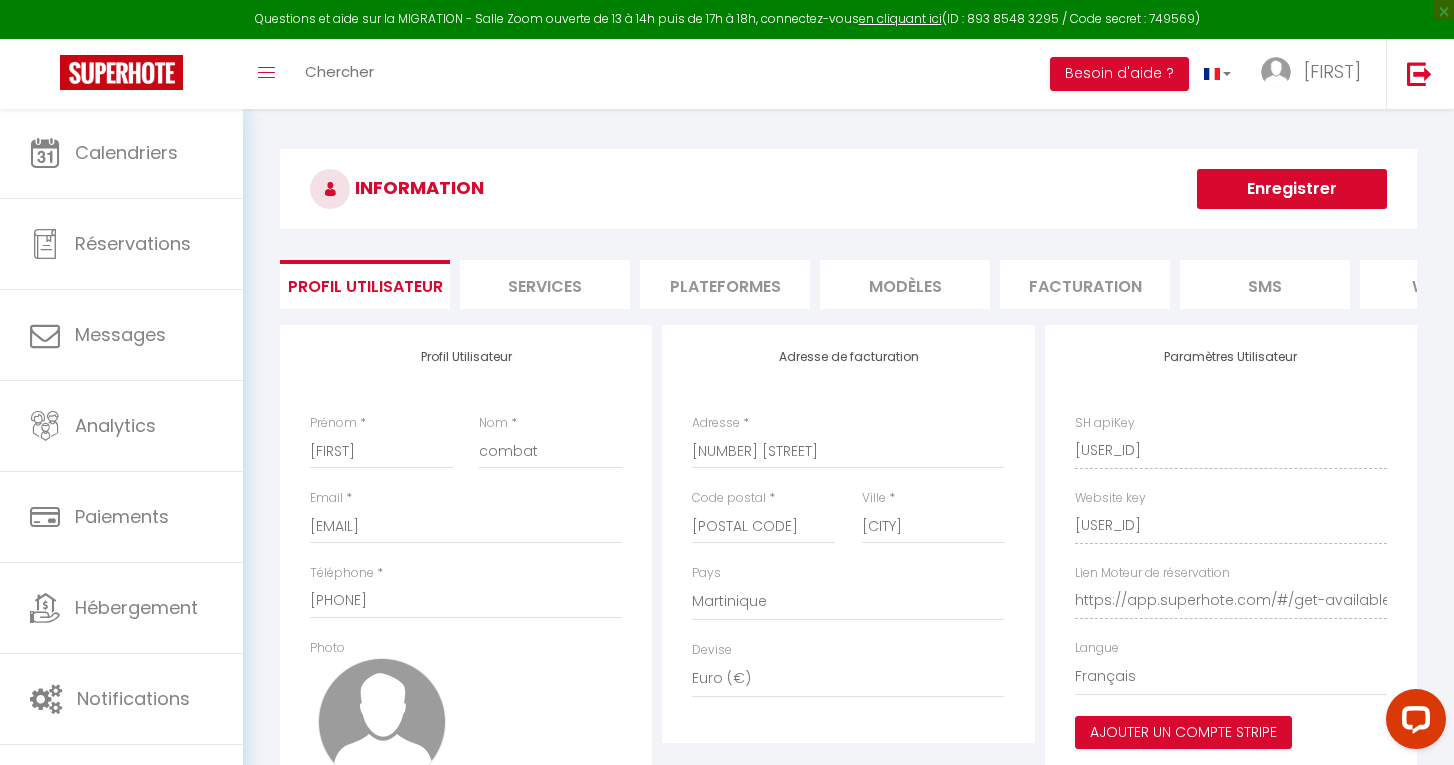 scroll, scrollTop: 0, scrollLeft: 0, axis: both 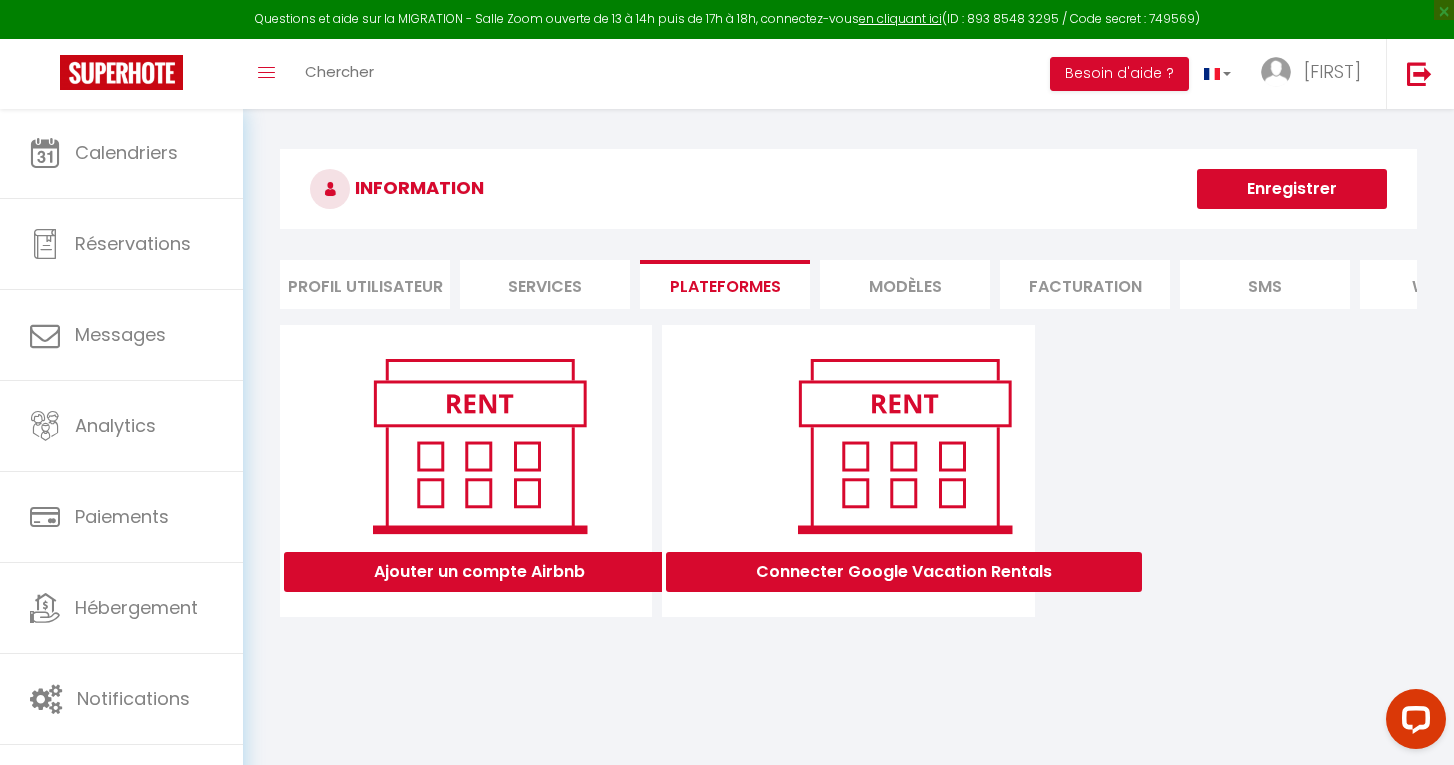 click on "MODÈLES" at bounding box center (905, 284) 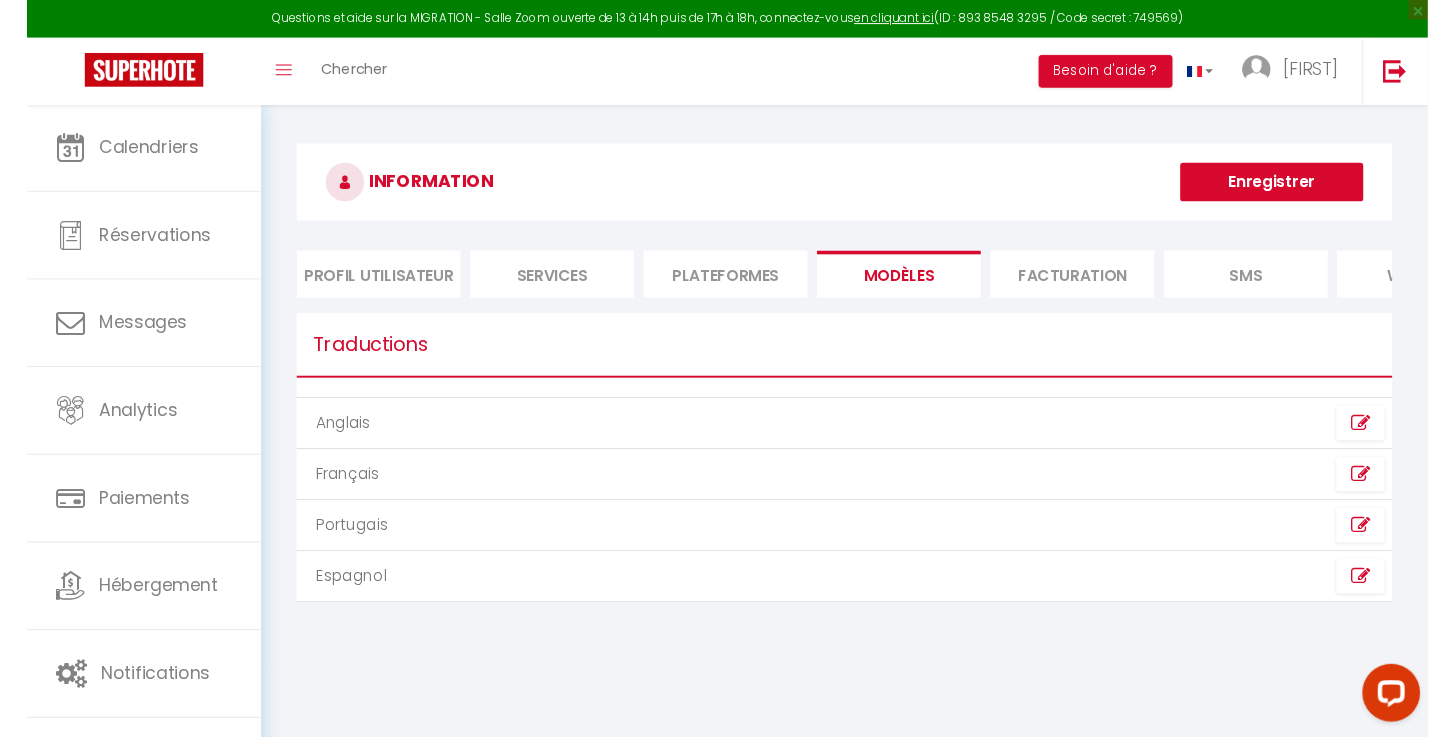 scroll, scrollTop: 0, scrollLeft: 0, axis: both 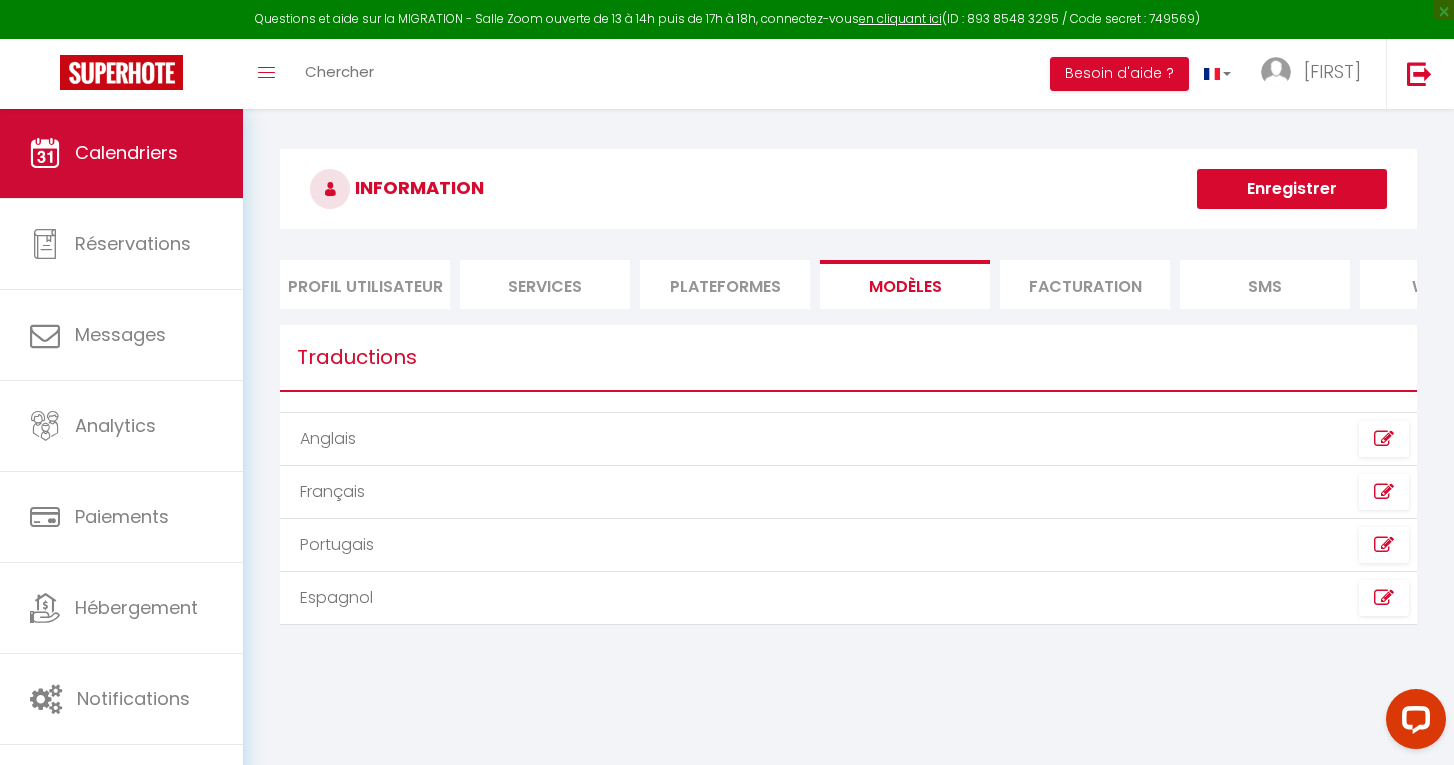 click on "Calendriers" at bounding box center [126, 152] 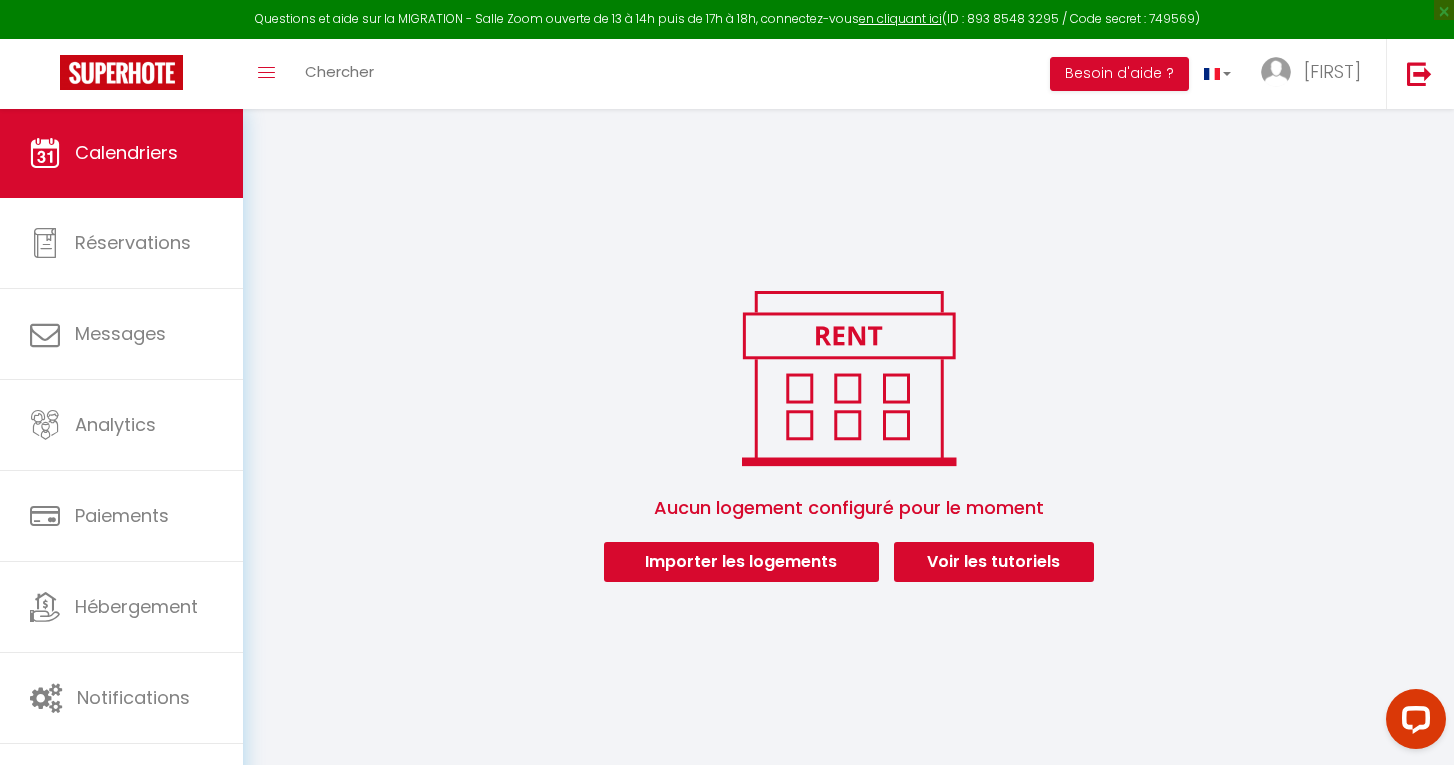 click on "Voir les tutoriels" at bounding box center (994, 562) 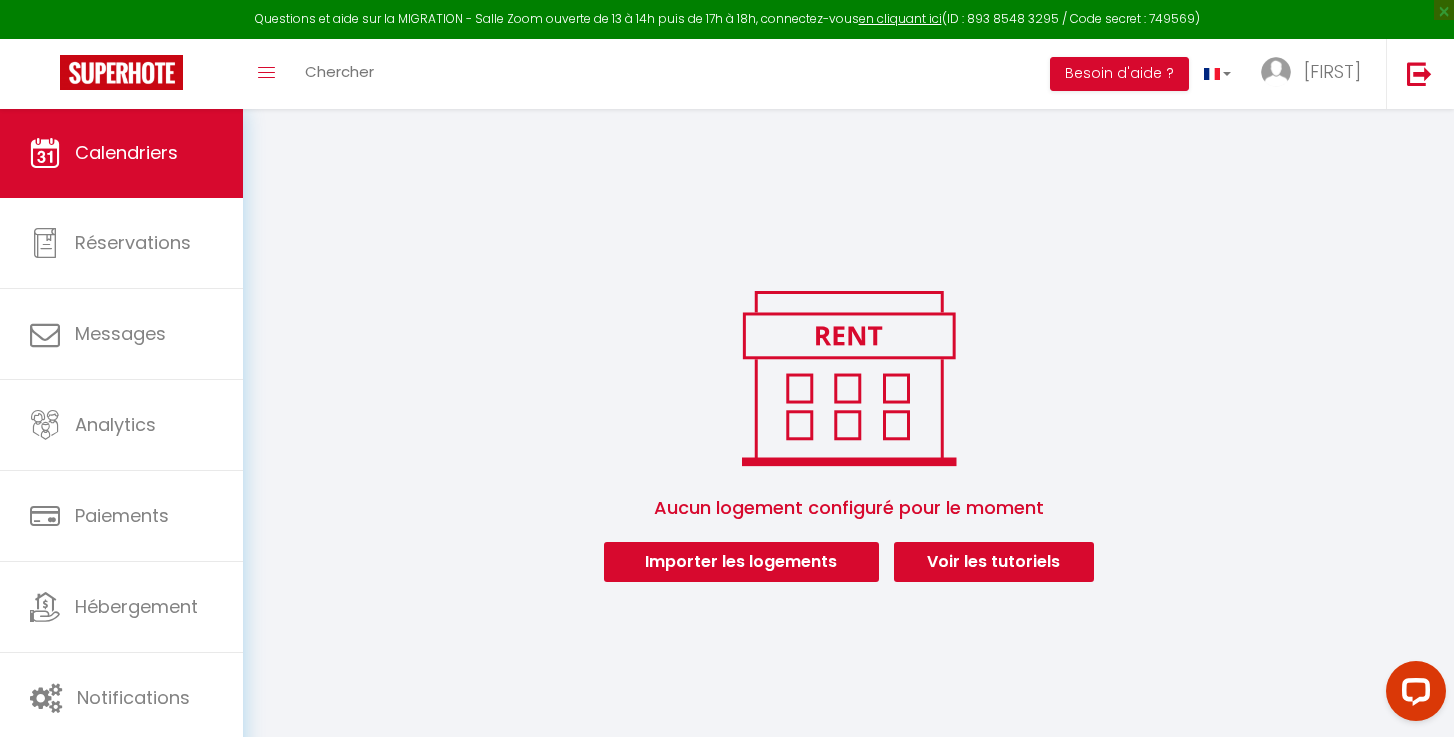 click on "Aucun logement configuré pour le moment
Importer les logements
Voir les tutoriels   Créer ou Importer des hébergements   ×
Pas d'hébergements pour le moment
IMPORTANT 1- L'import va récupérer les PRIX, les DISPONIBILITES et les RESERVATIONS Airbnb. 2- Après l'import, Superhote gérera les disponibilités et prix du calendrier Airbnb. 3- Veillez à reportez vos autres règles dans le calendrier Superhote.   Annuler
Importer les logements Airbnb
Créer un hébergement sur SuperHote
Vous y êtes presque !
Vos données sont en cours de synchronisation. Cela peut prendre quelques minutes.   OK
Fonctionnalité déplacée
Dès à présent, la synchronisation des calendriers se fait depuis chaque hébergement.
Aller aux hébergements" at bounding box center (848, 357) 